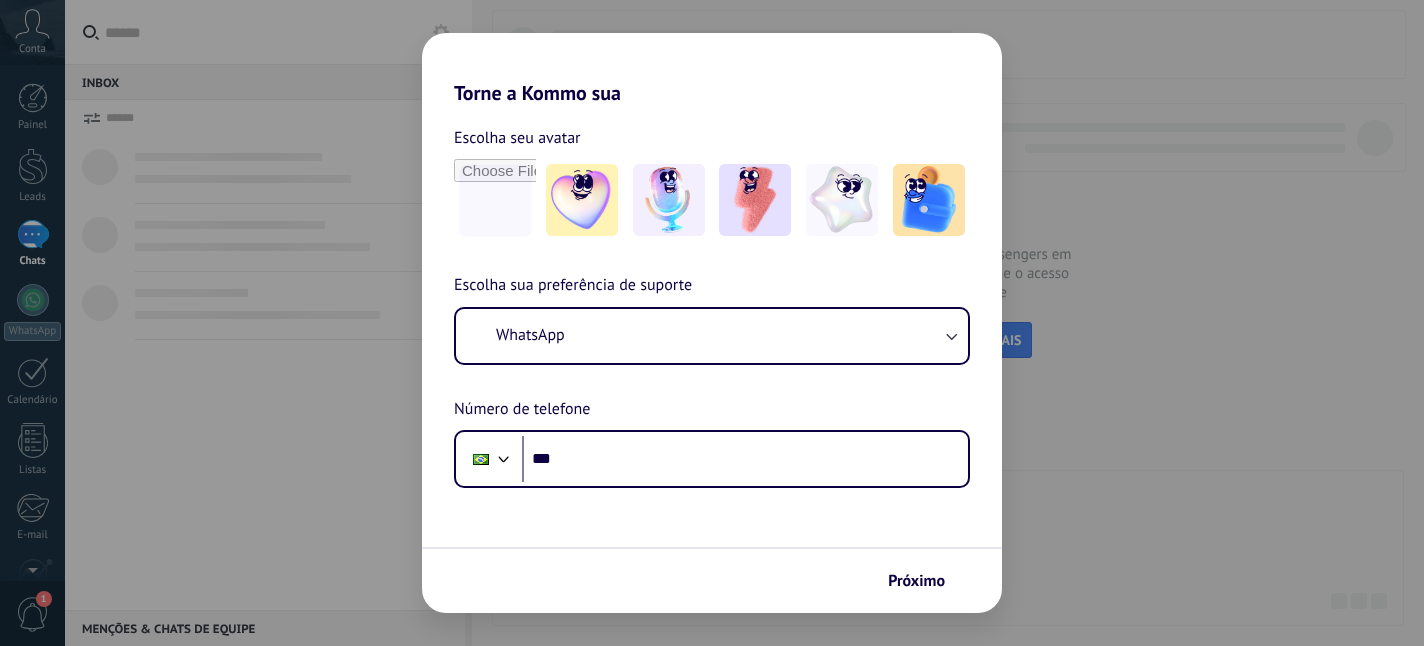 scroll, scrollTop: 0, scrollLeft: 0, axis: both 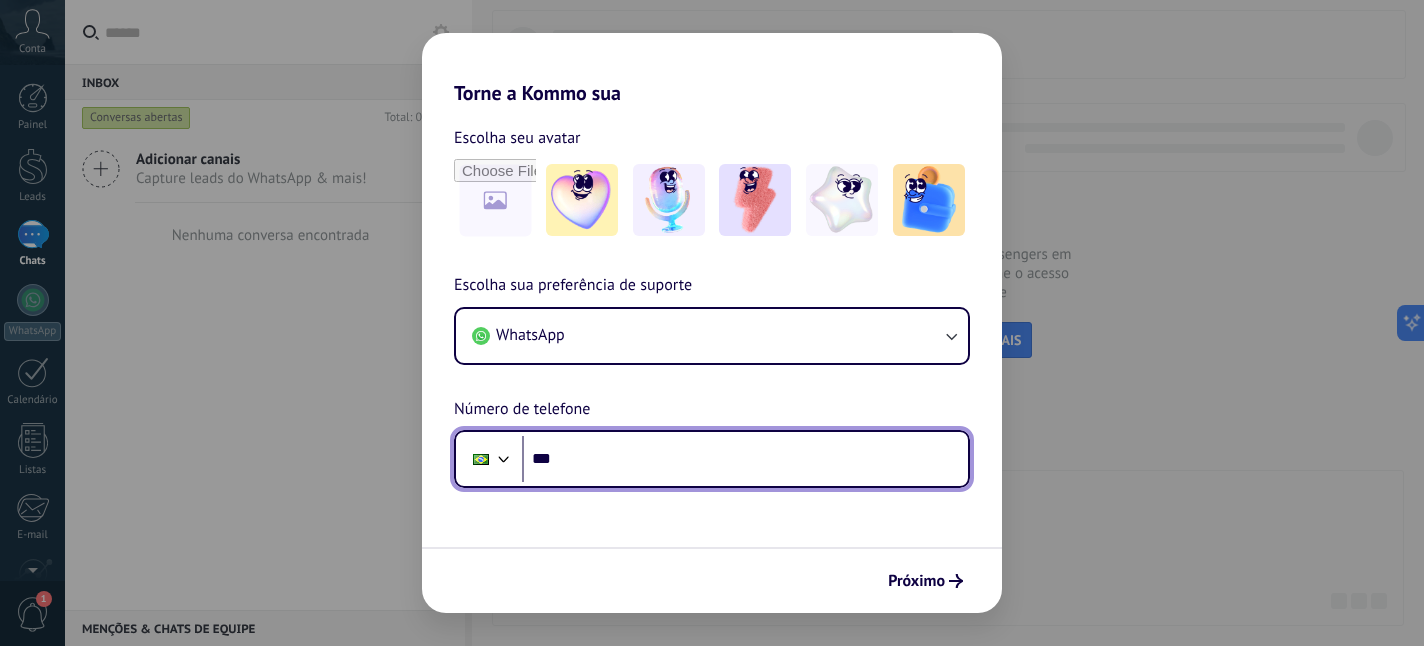 click on "***" at bounding box center [745, 459] 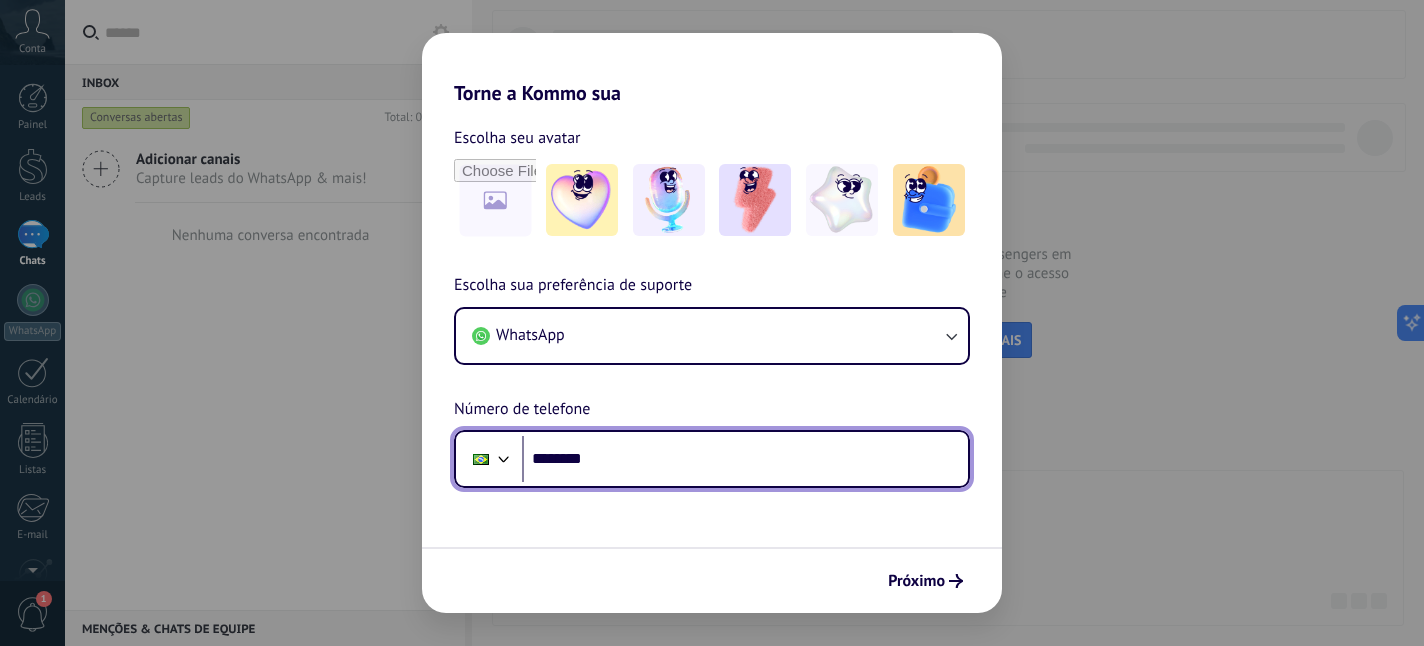 paste on "*********" 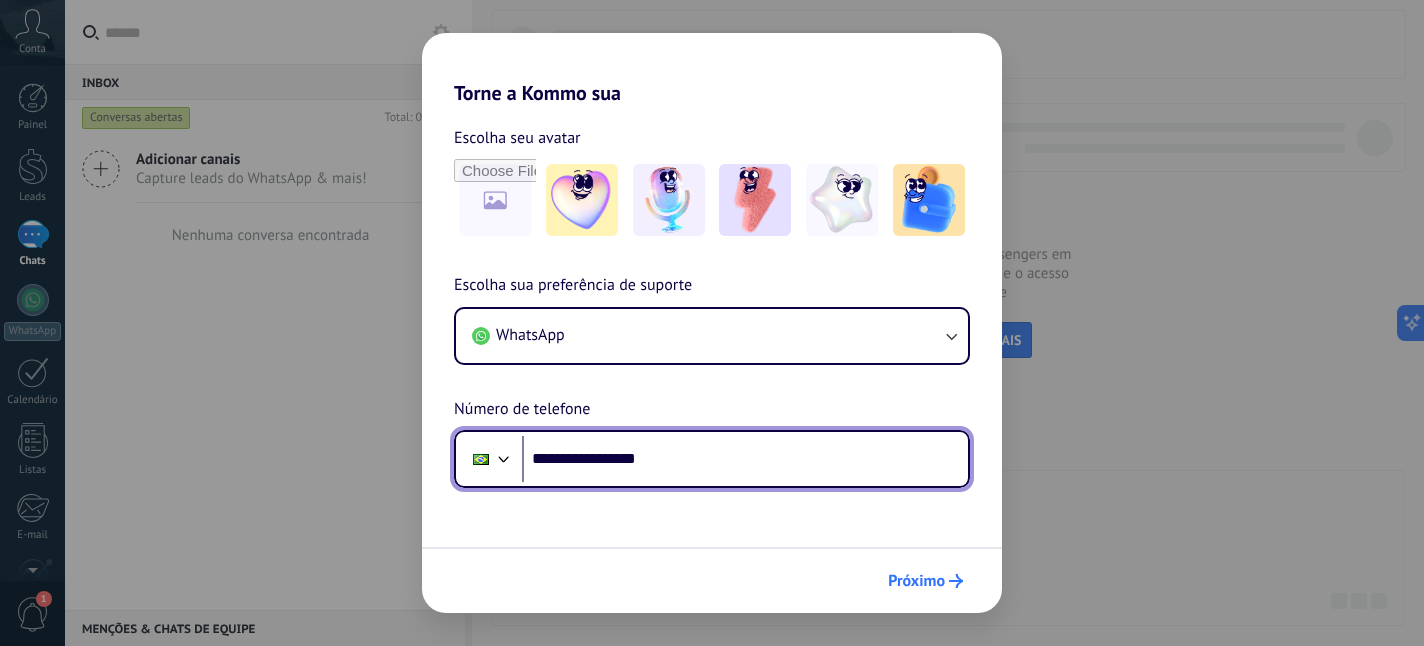 type on "**********" 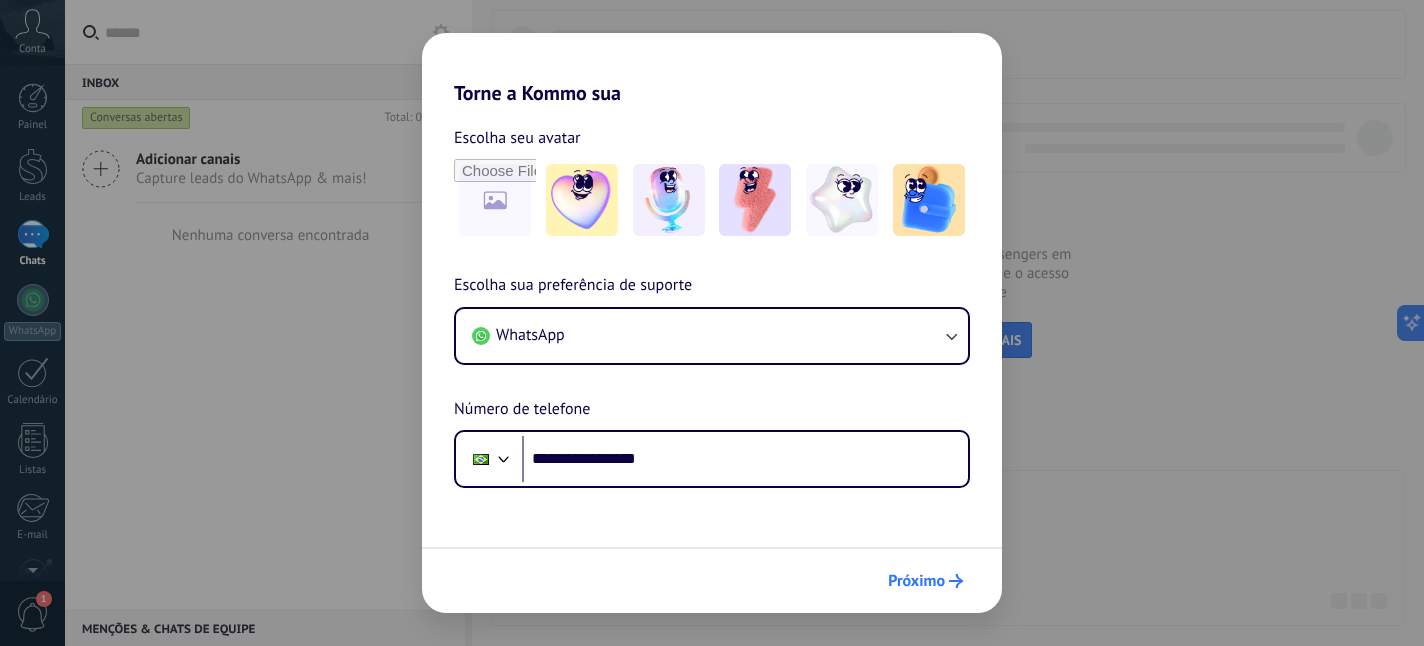 click on "Próximo" at bounding box center (916, 581) 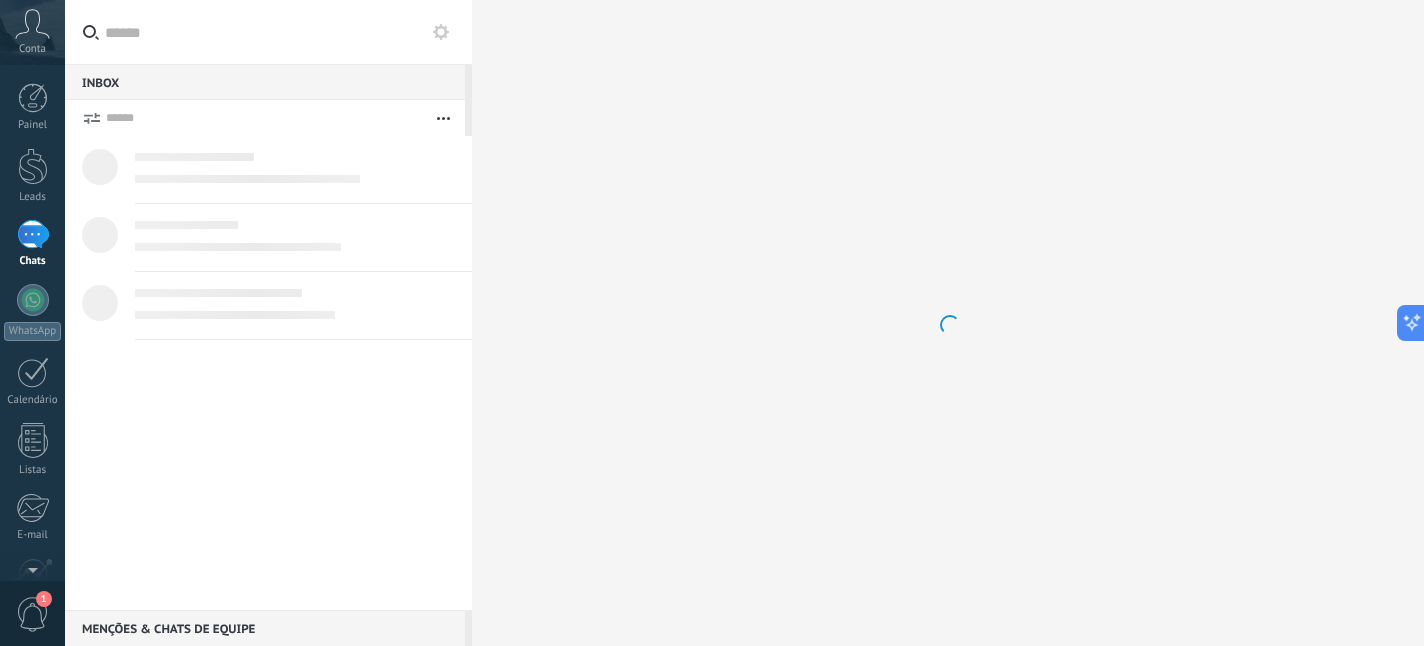 scroll, scrollTop: 0, scrollLeft: 0, axis: both 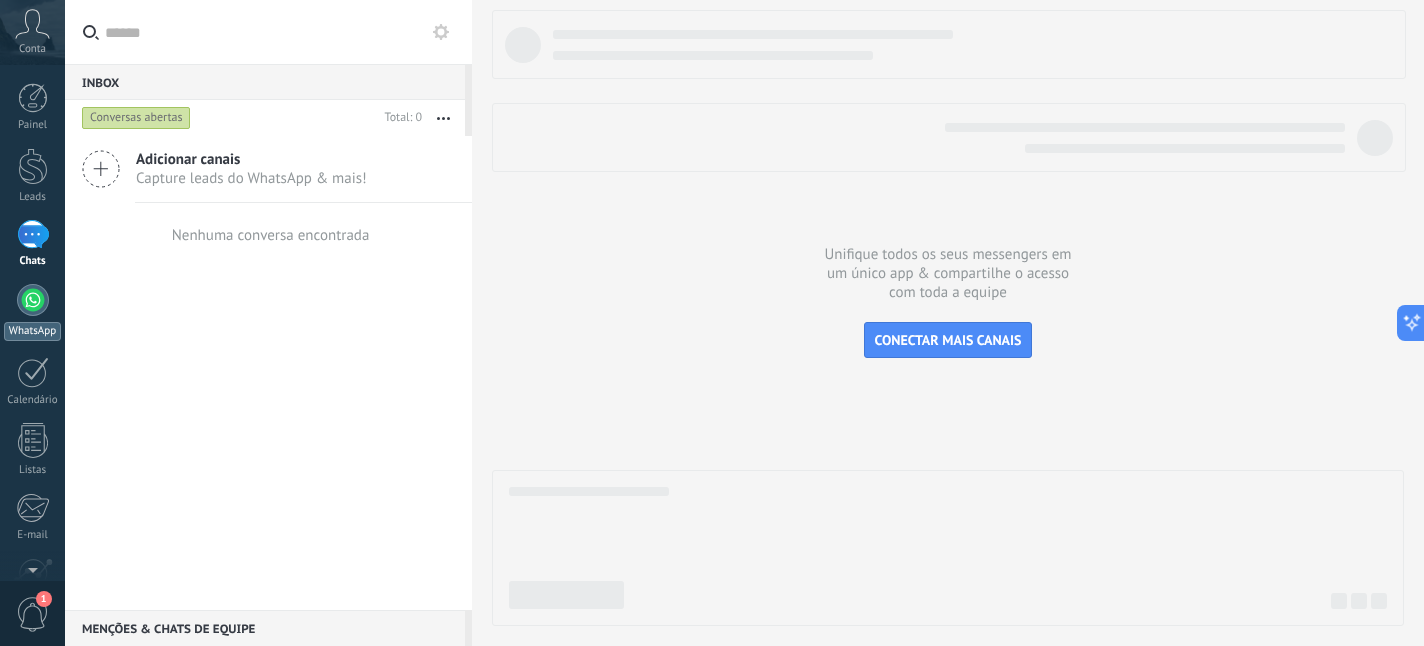 click at bounding box center [33, 300] 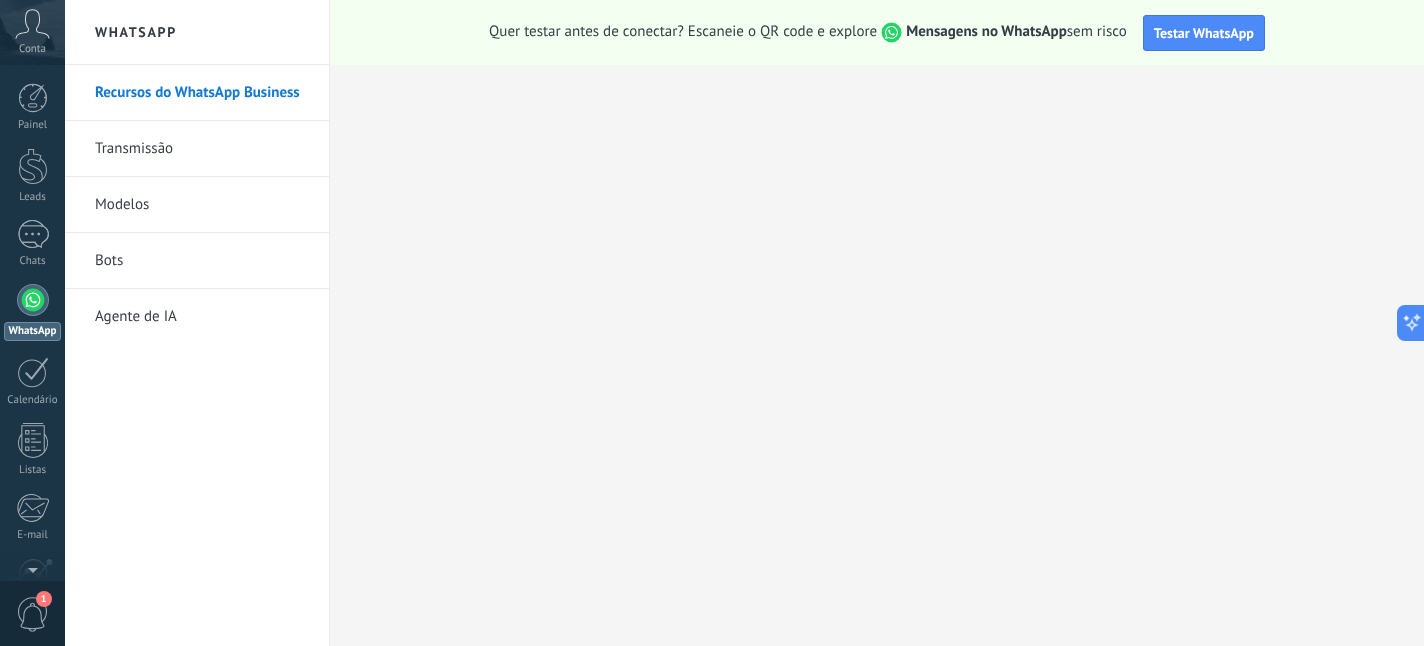 click on "WhatsApp" at bounding box center (197, 32) 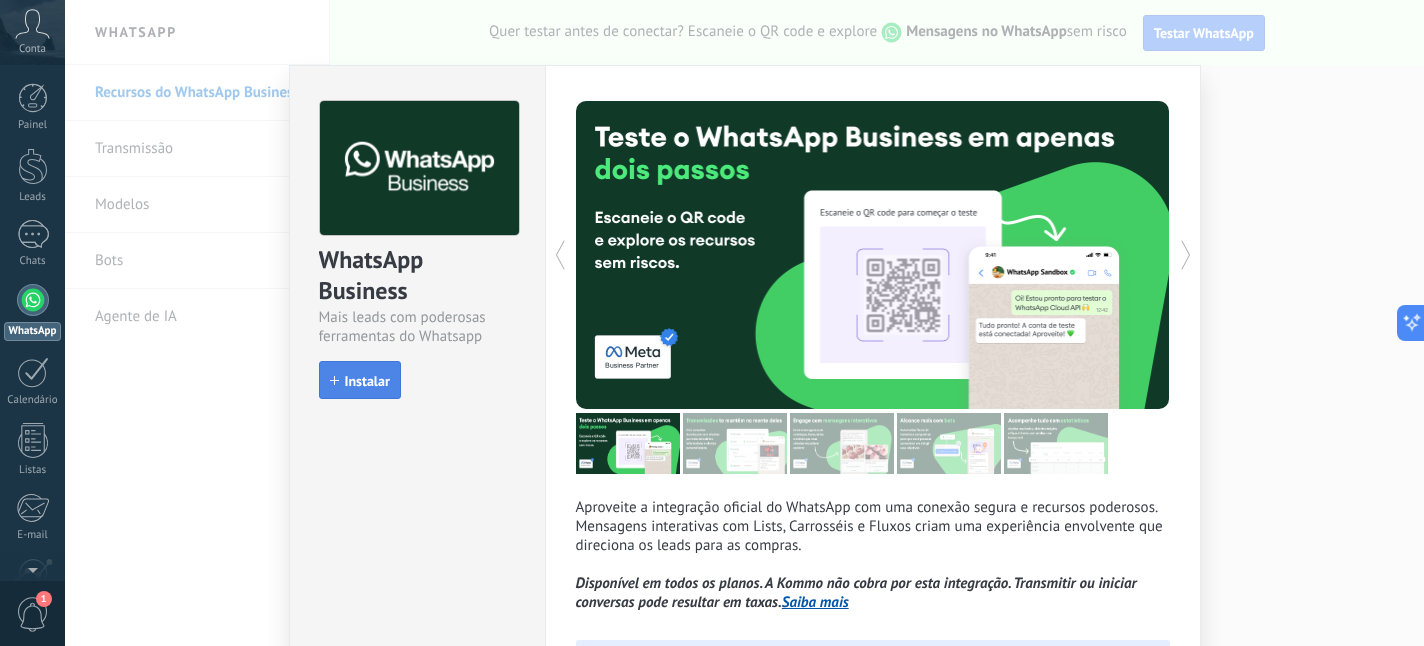 click on "Instalar" at bounding box center (367, 381) 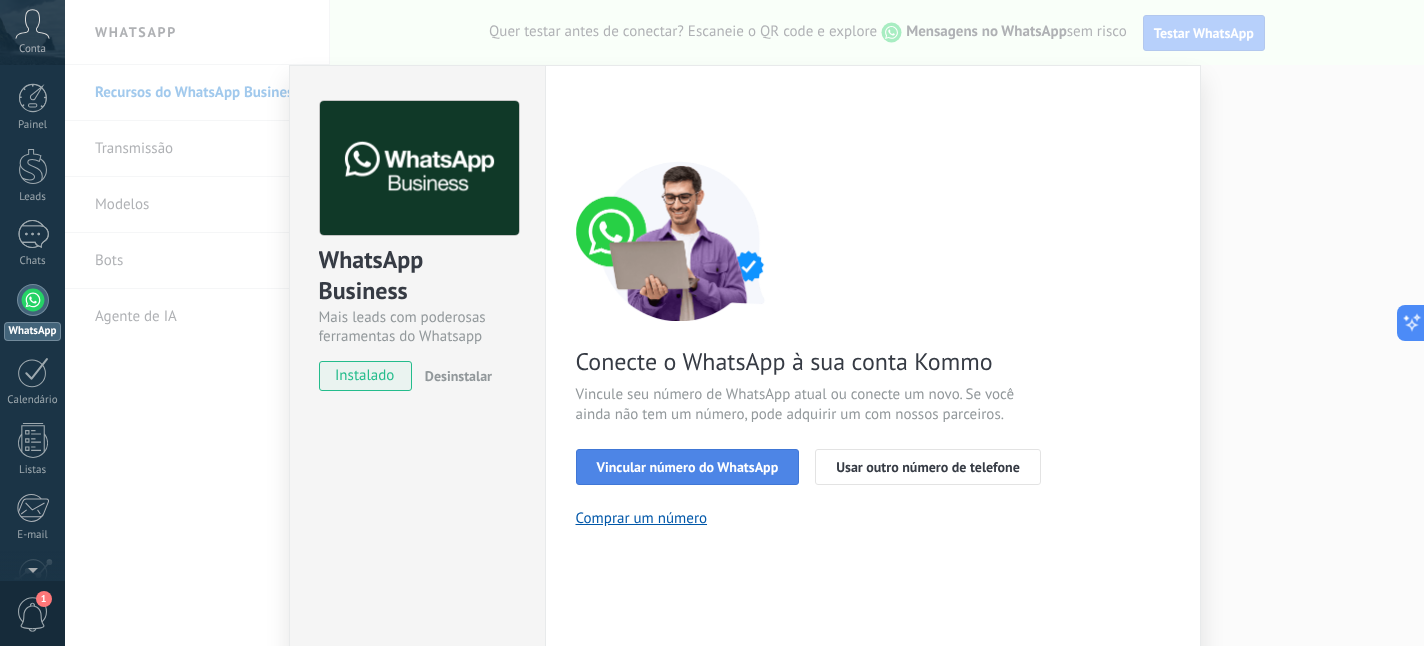 click on "Vincular número do WhatsApp" at bounding box center (688, 467) 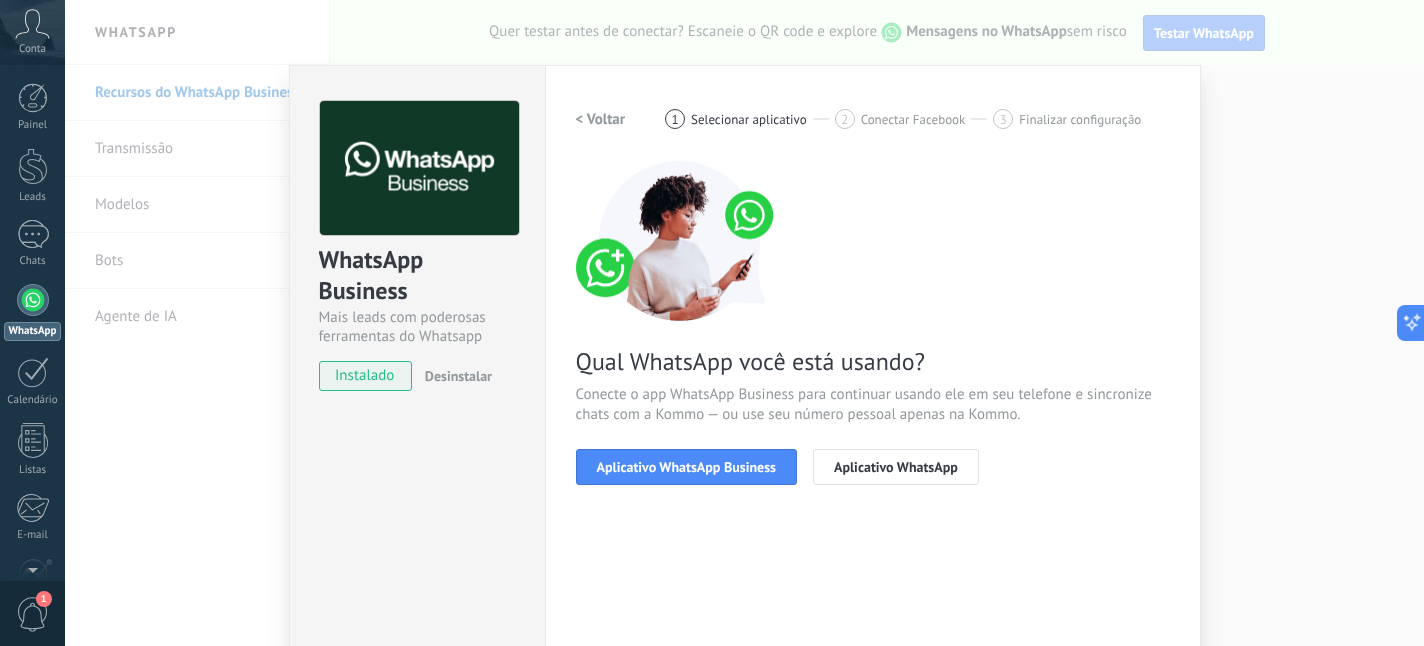 click on "Aplicativo WhatsApp Business" at bounding box center [686, 467] 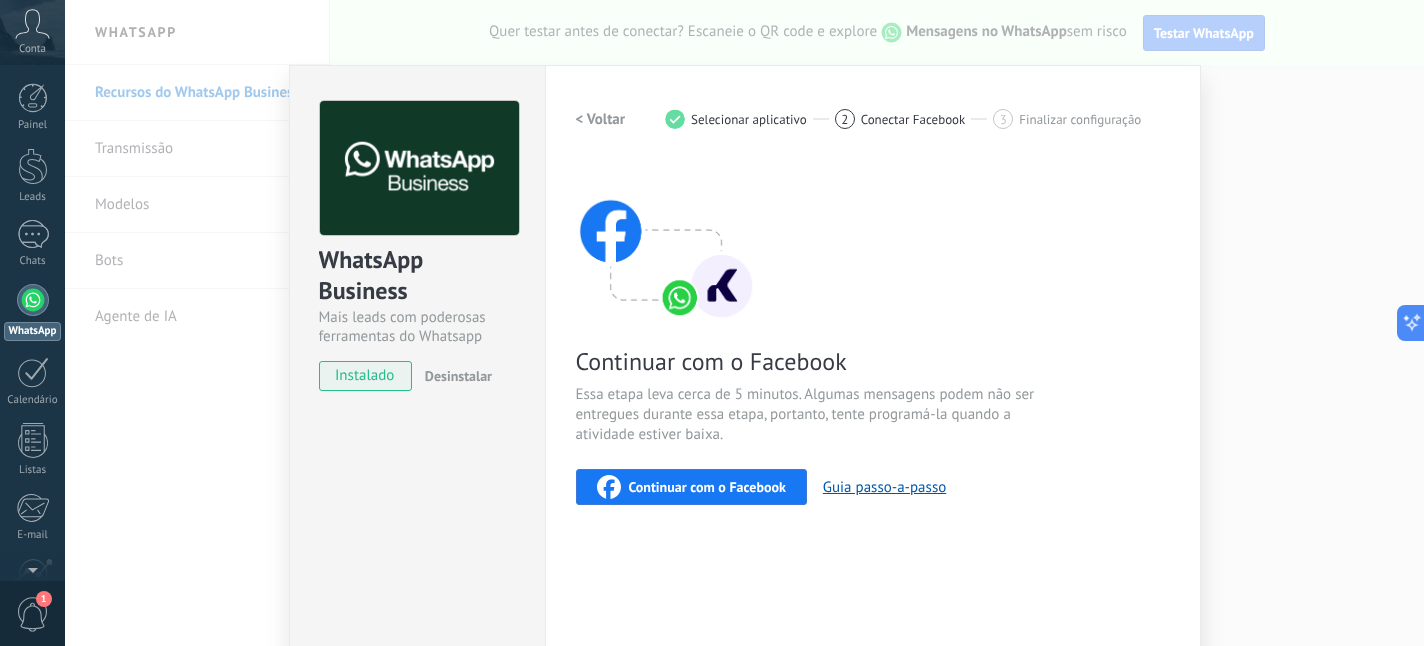 click on "WhatsApp Business Mais leads com poderosas ferramentas do Whatsapp instalado Desinstalar Quer testar a integração antes?   Escaneie o QR code   e veja como funciona. Quer testar a integração antes?   Escaneie o QR code   e veja como funciona. Configurações Autorização This tab logs the users who have granted integration access to this account. If you want to to remove a user's ability to send requests to the account on behalf of this integration, you can revoke access. If access is revoked from all users, the integration will stop working. This app is installed, but no one has given it access yet. WhatsApp Cloud API Mais _:  Salvar < Voltar 1 Selecionar aplicativo 2 Conectar Facebook 3 Finalizar configuração Continuar com o Facebook Essa etapa leva cerca de 5 minutos. Algumas mensagens podem não ser entregues durante essa etapa, portanto, tente programá-la quando a atividade estiver baixa. Continuar com o Facebook Guia passo-a-passo Precisa de ajuda?" at bounding box center [744, 323] 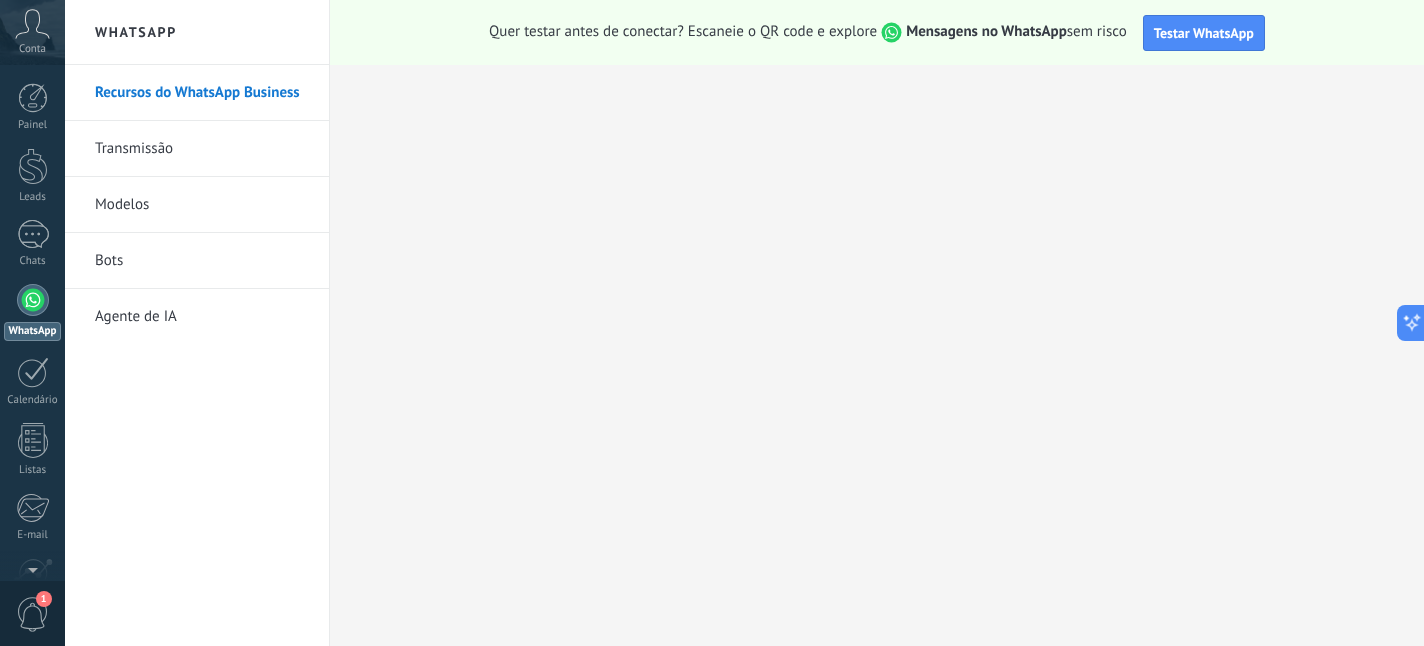 click on "Conta" at bounding box center (32, 49) 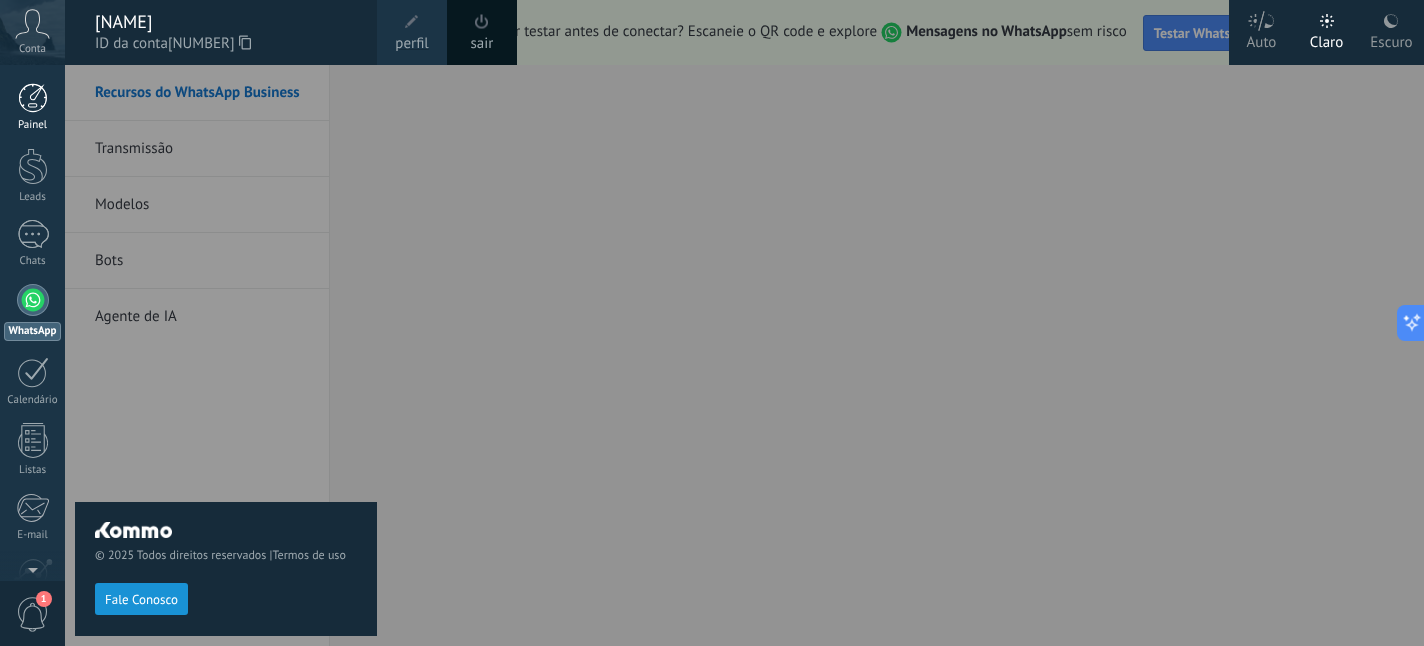 click at bounding box center (33, 98) 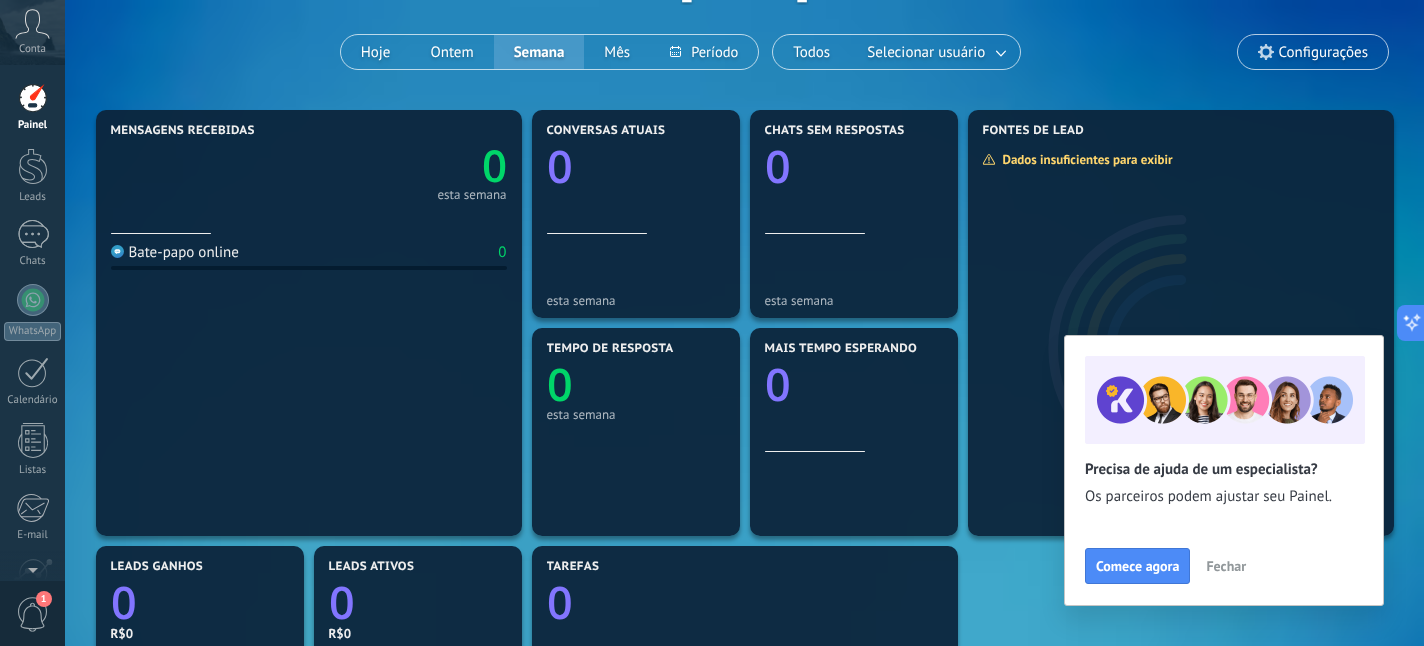 scroll, scrollTop: 0, scrollLeft: 0, axis: both 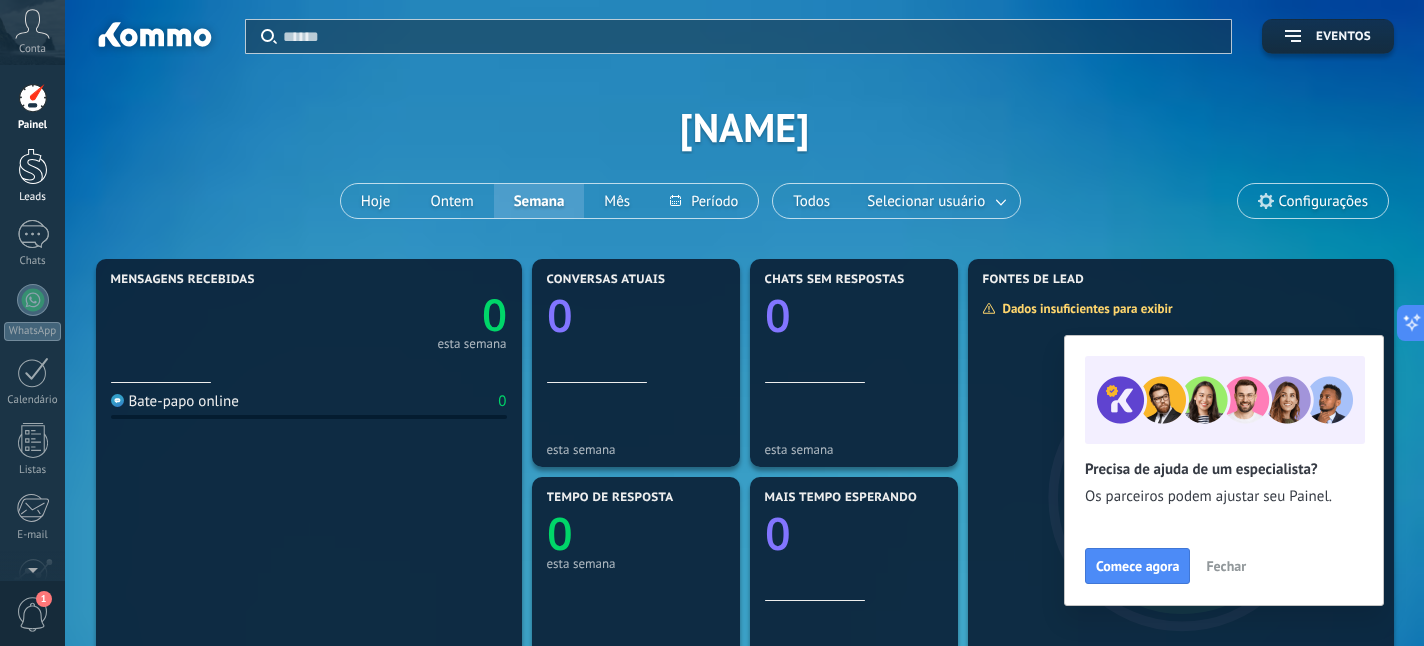 click at bounding box center [33, 166] 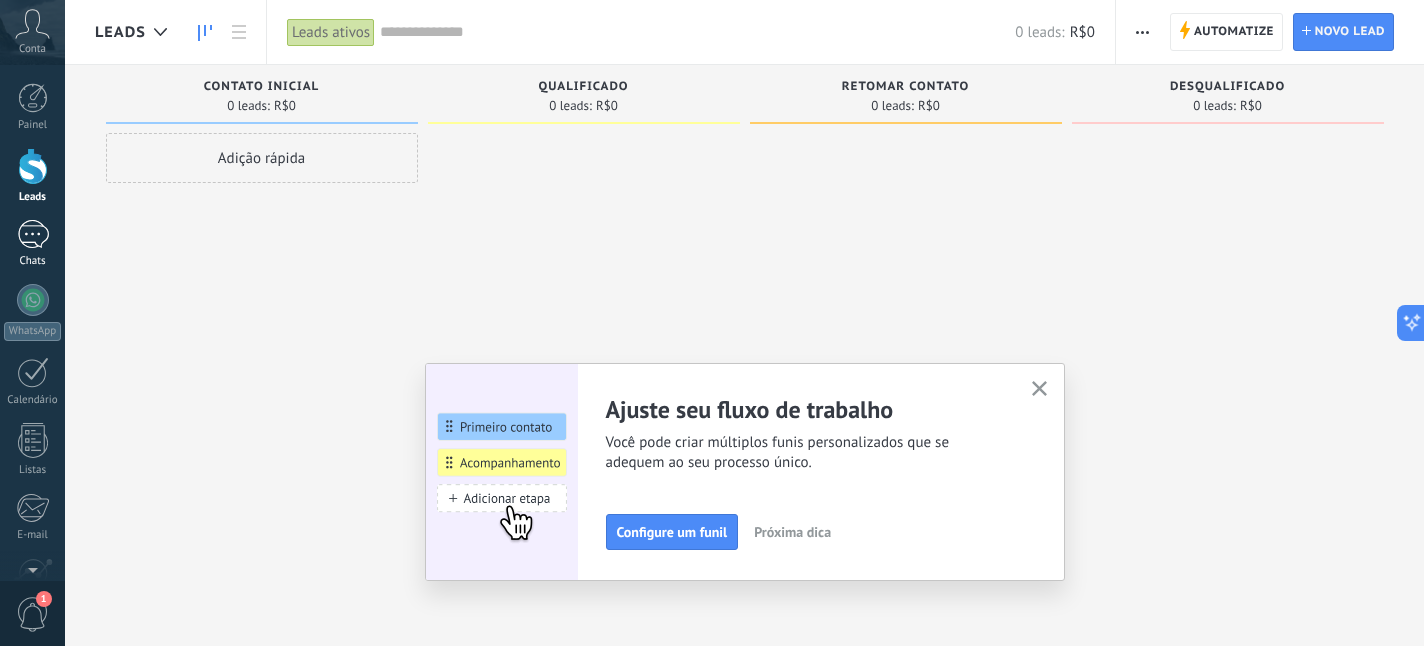 click at bounding box center [33, 234] 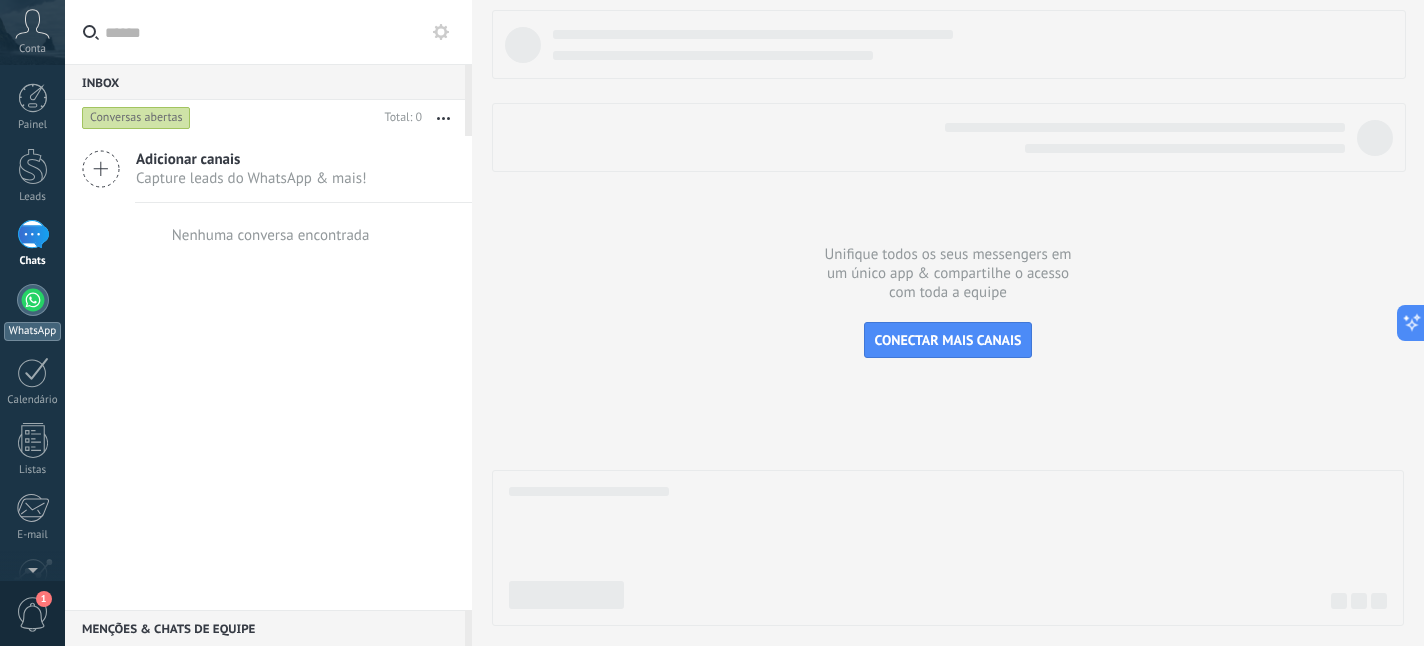 click at bounding box center (33, 300) 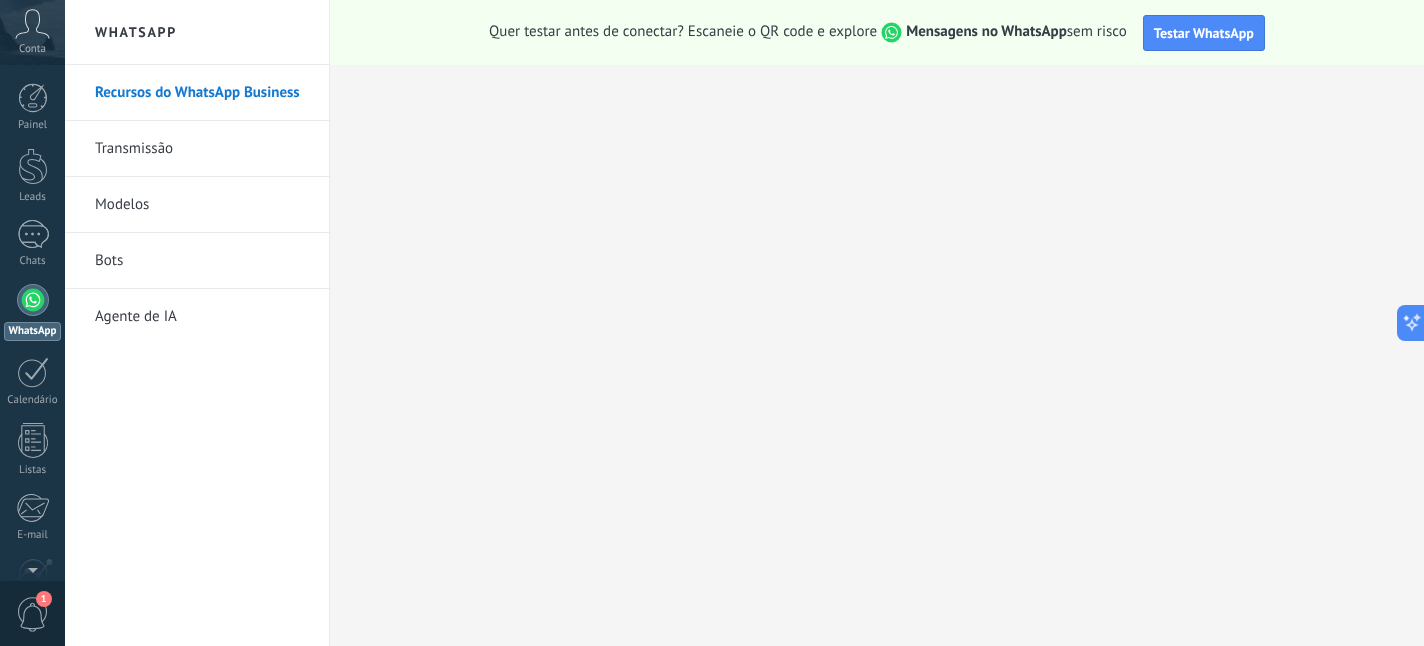 click 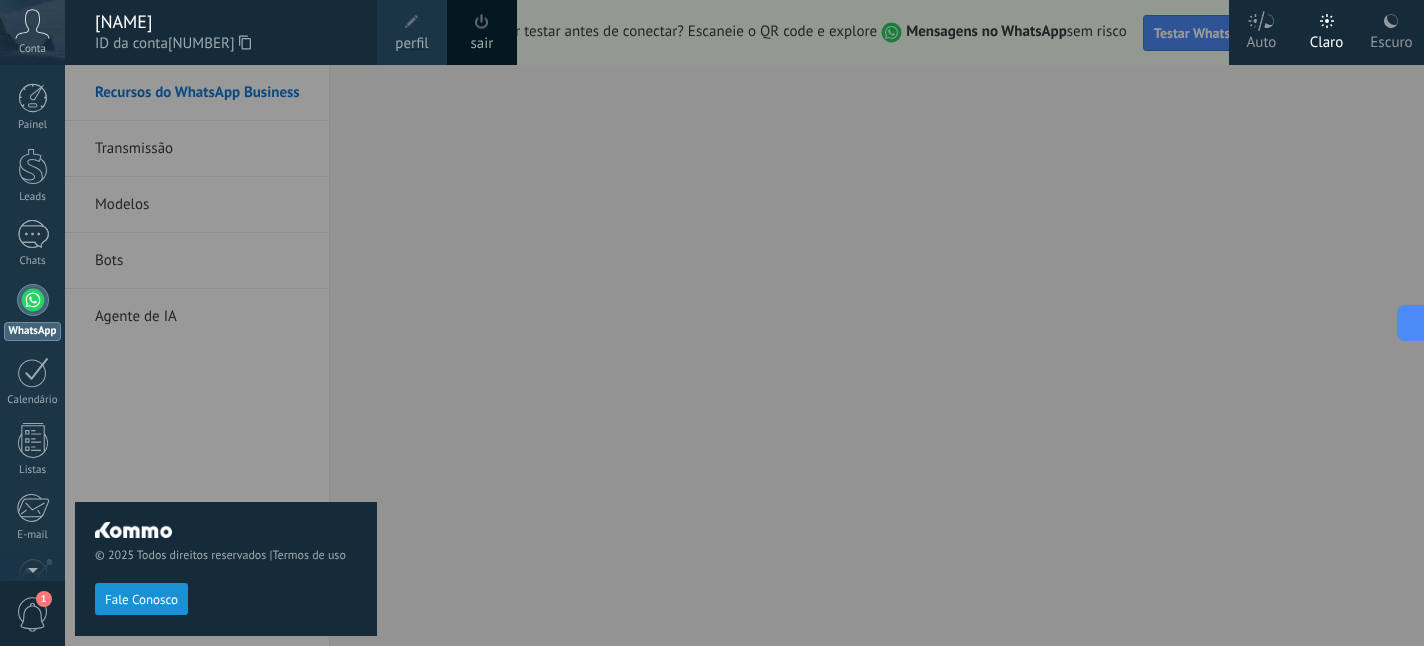 click at bounding box center (777, 323) 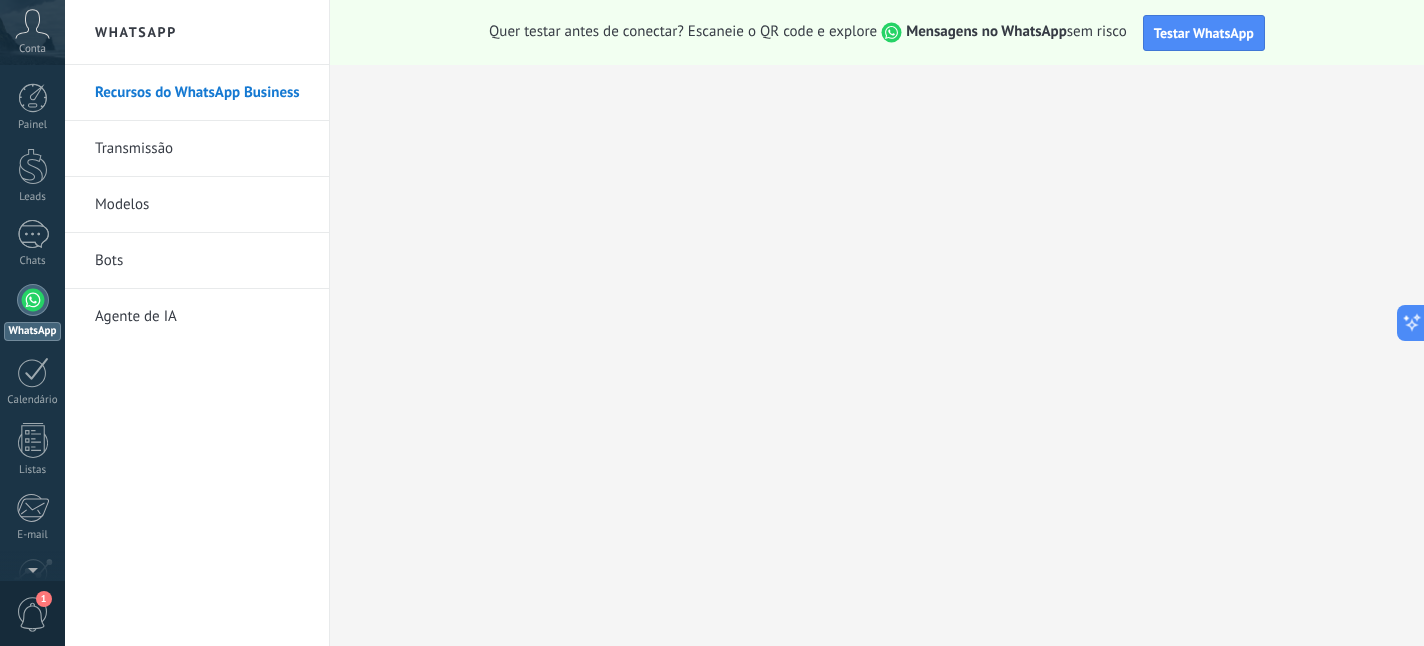 click 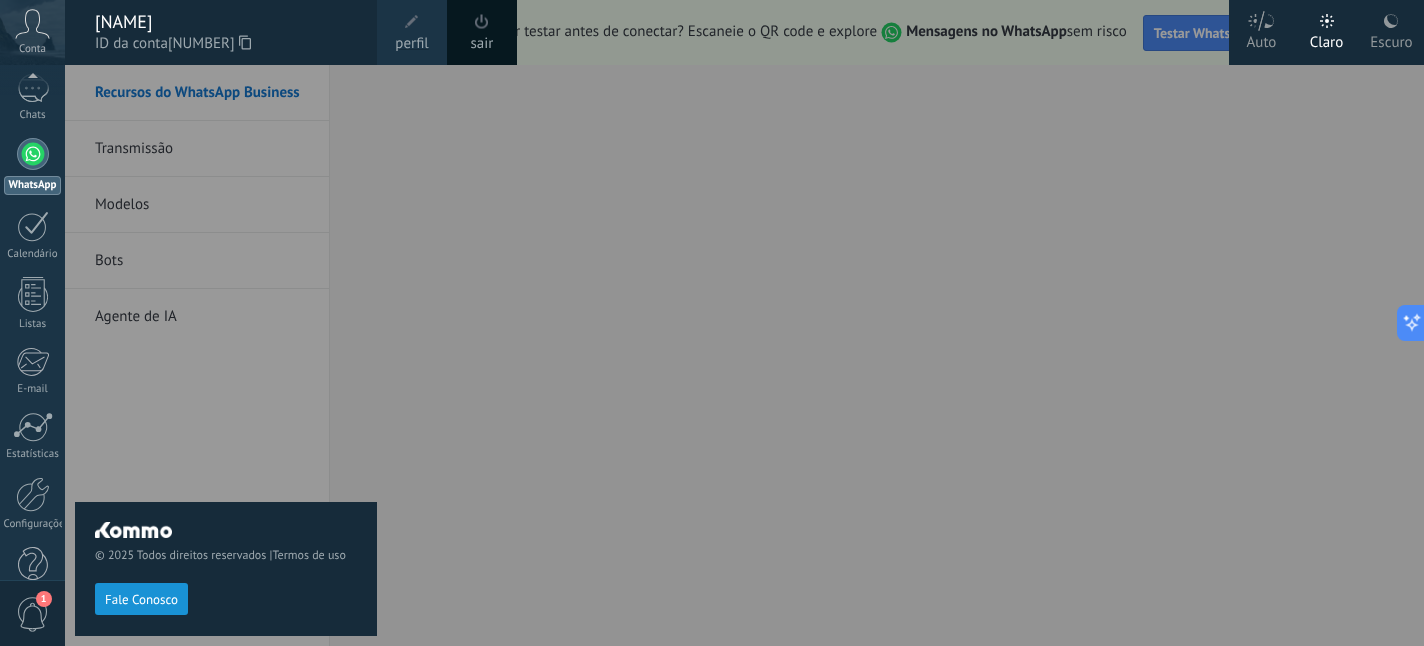 scroll, scrollTop: 186, scrollLeft: 0, axis: vertical 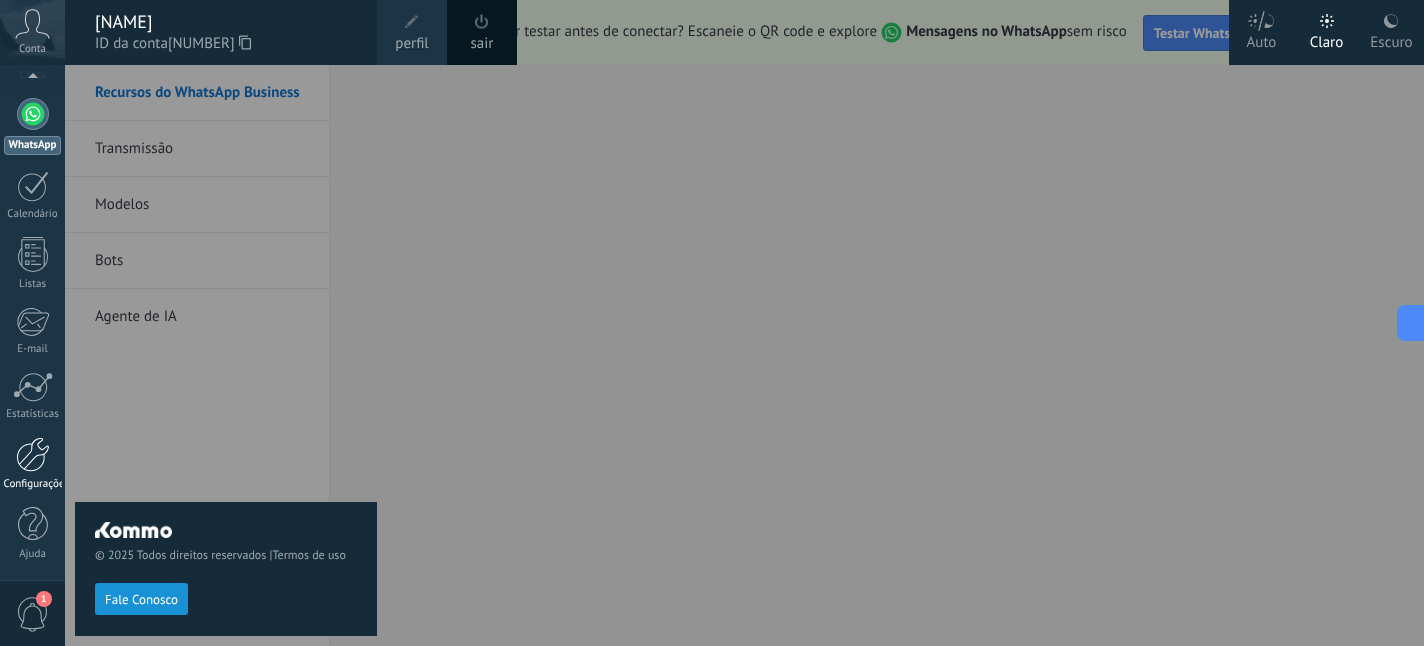 click at bounding box center [33, 454] 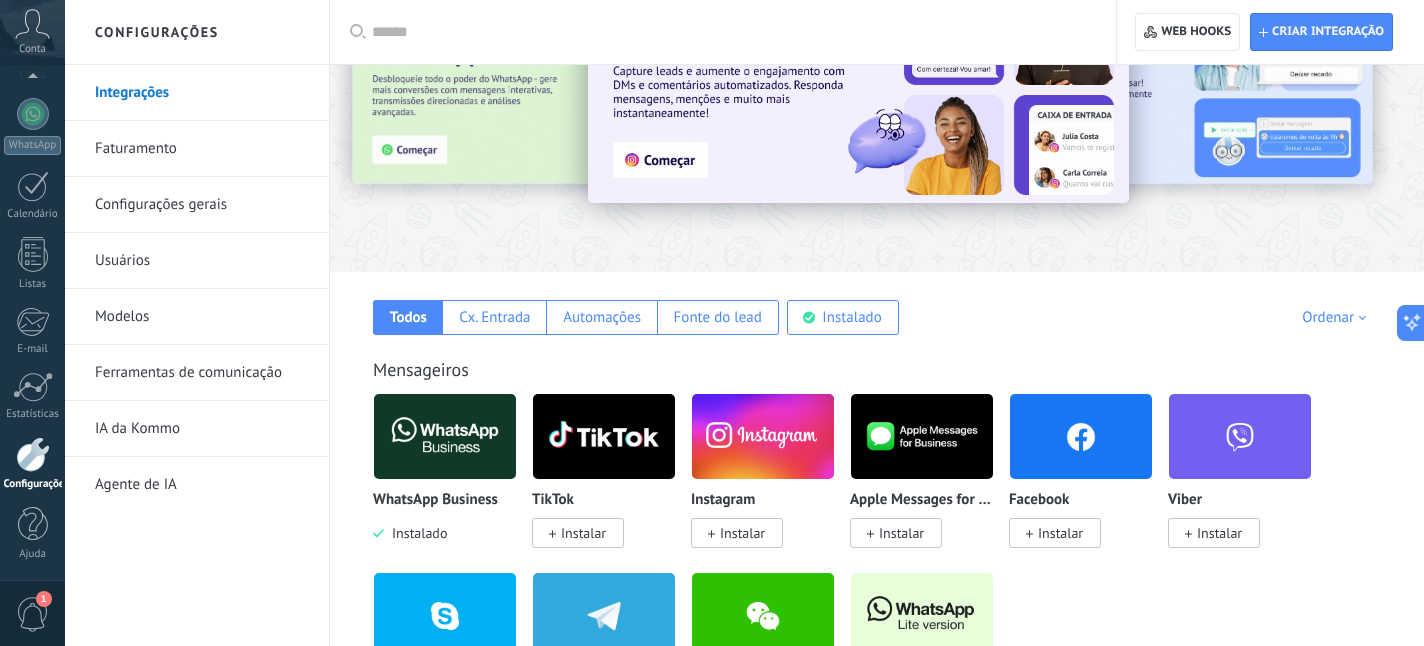 scroll, scrollTop: 199, scrollLeft: 0, axis: vertical 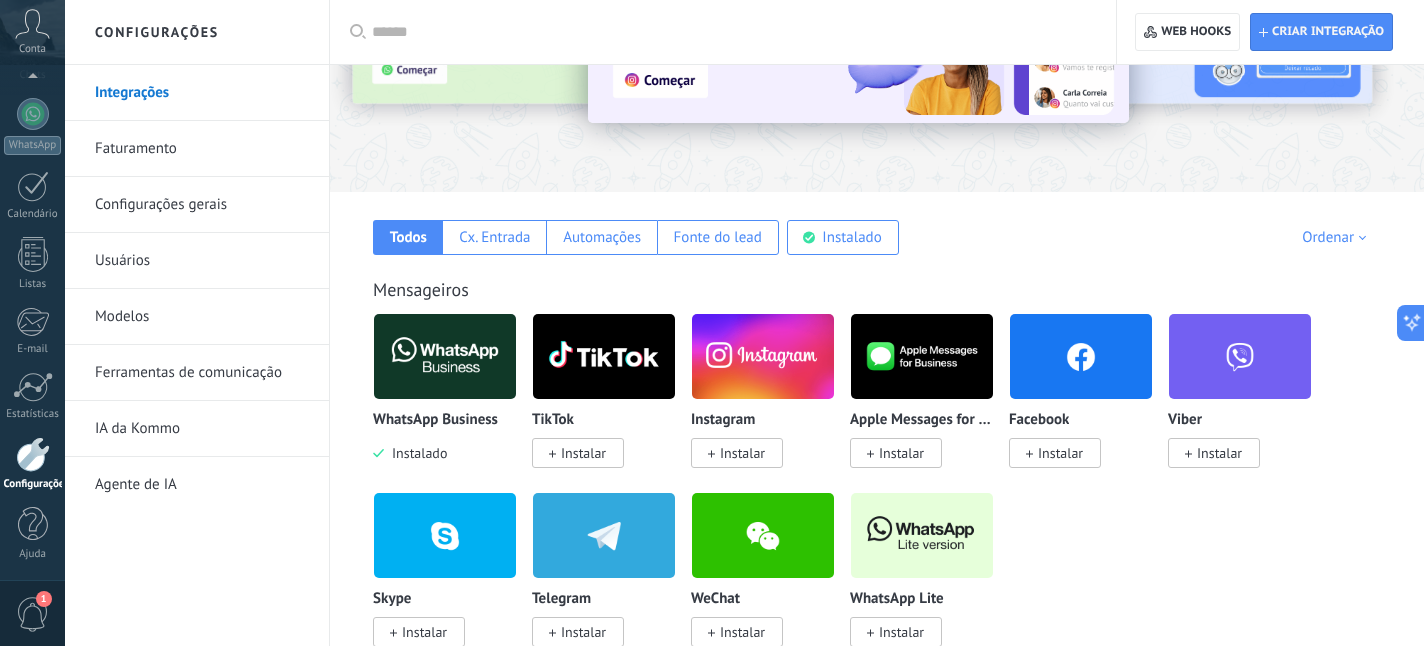 click at bounding box center (922, 535) 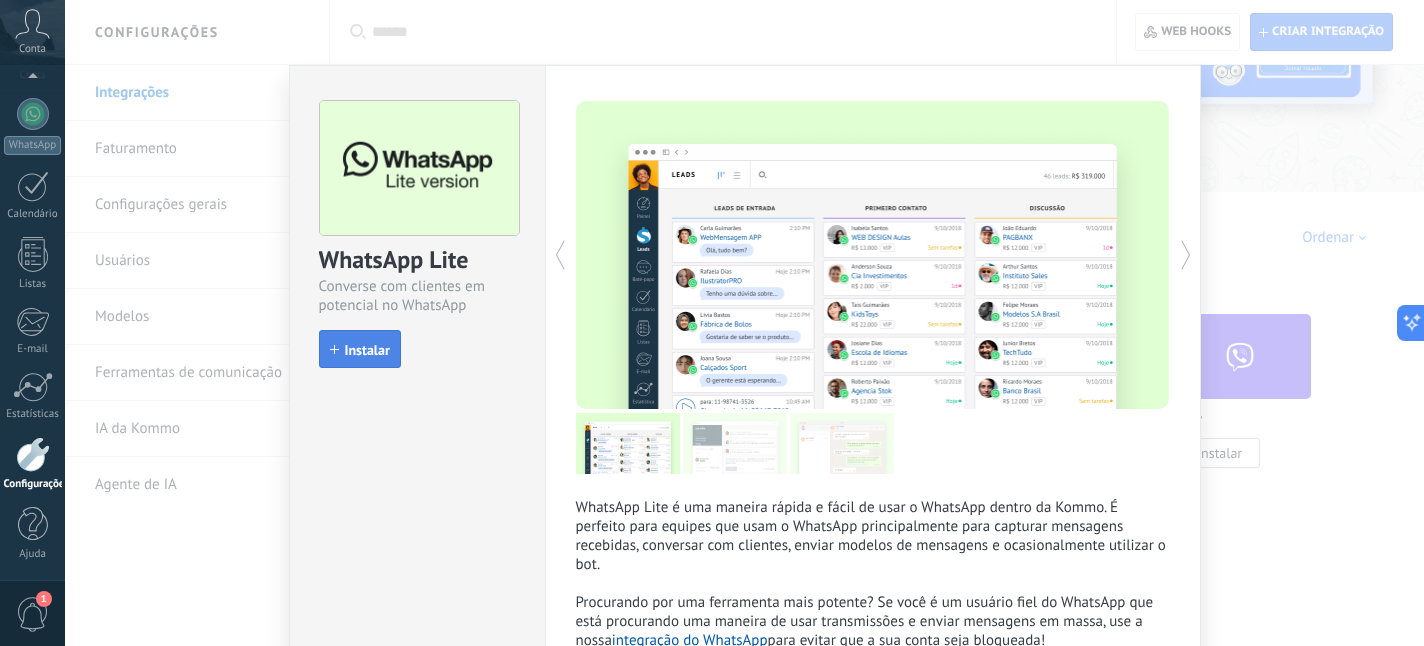 click on "Instalar" at bounding box center [367, 350] 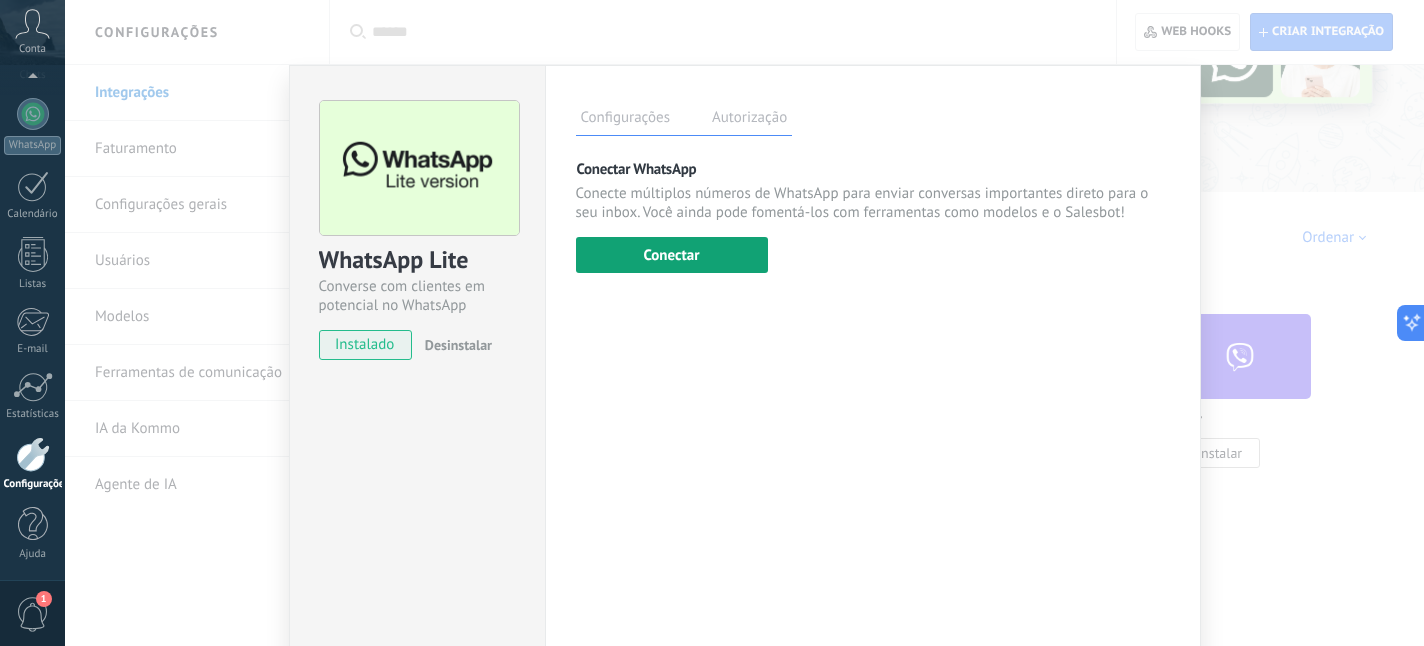 click on "Conectar" at bounding box center [672, 255] 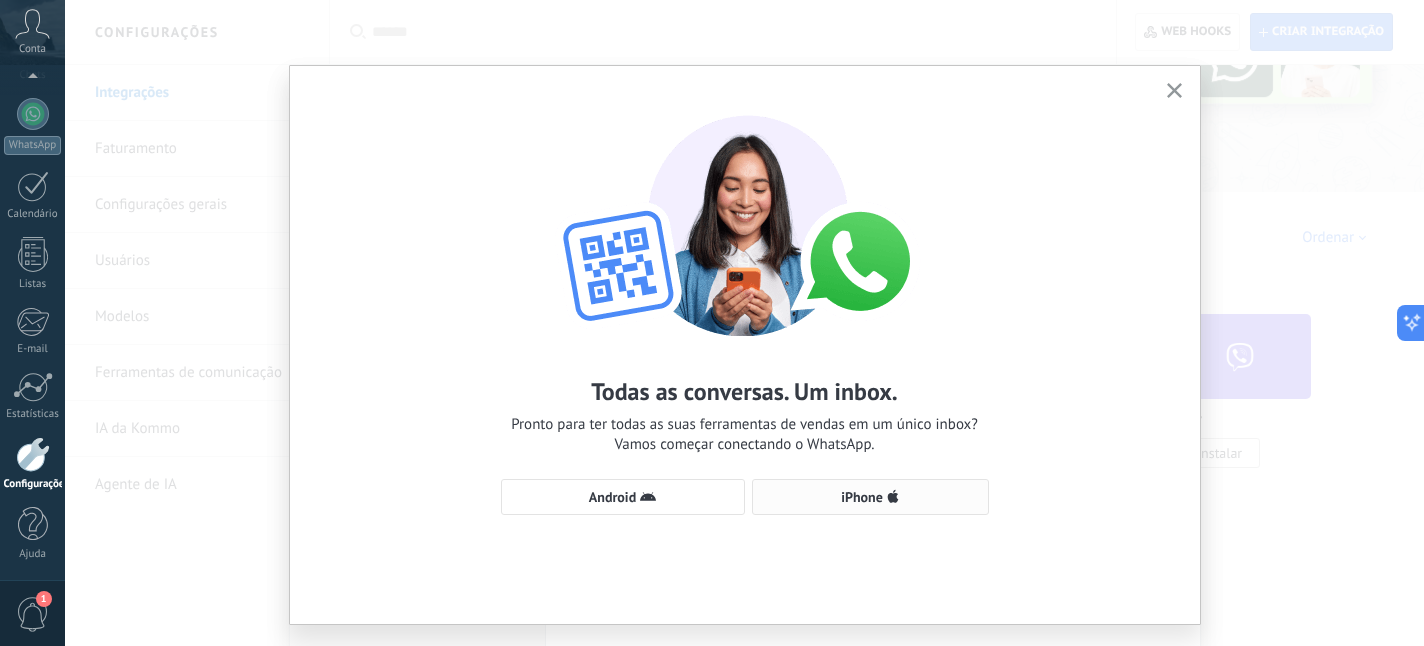 click on "iPhone" at bounding box center (862, 497) 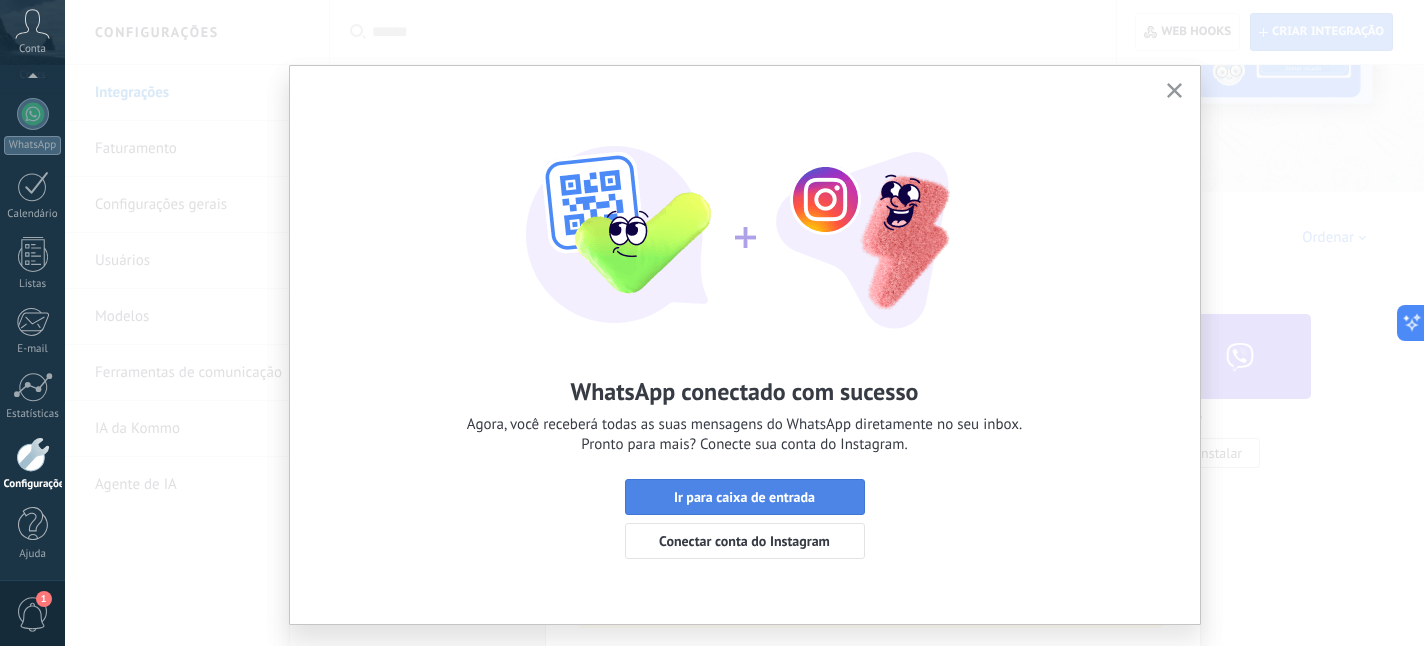 click on "Ir para caixa de entrada" at bounding box center [745, 497] 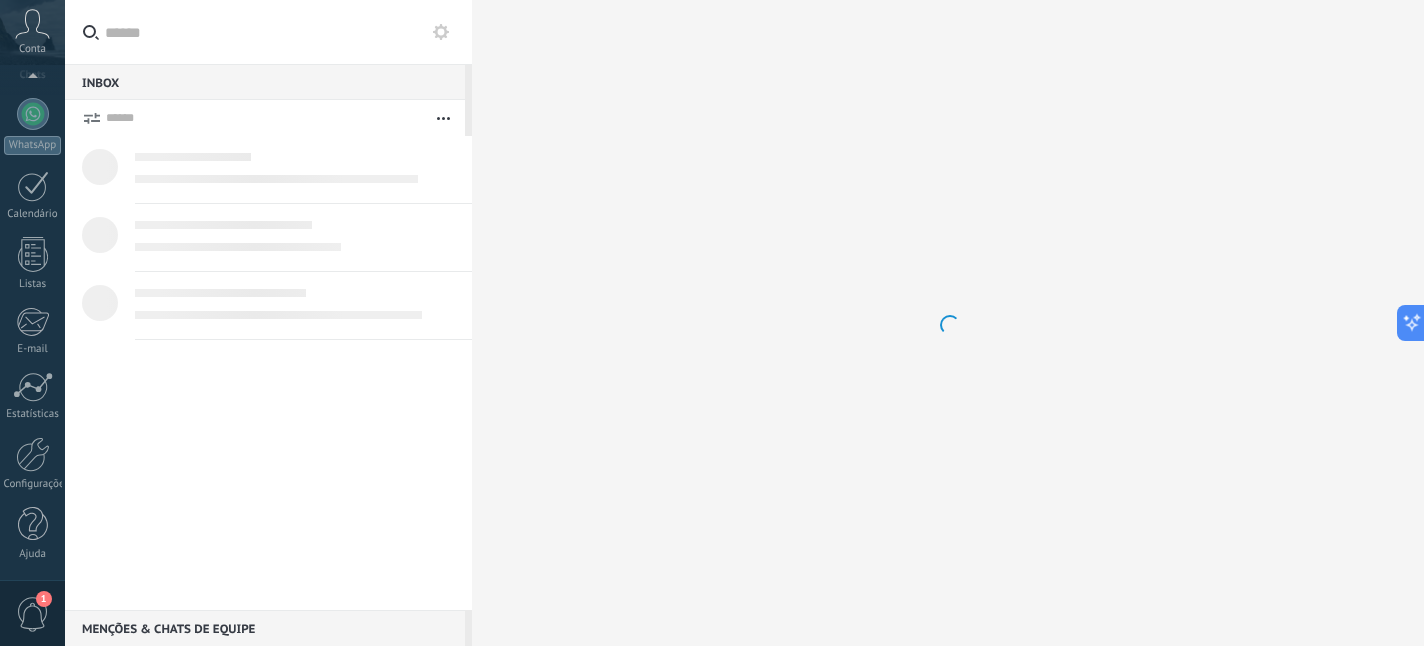 scroll, scrollTop: 0, scrollLeft: 0, axis: both 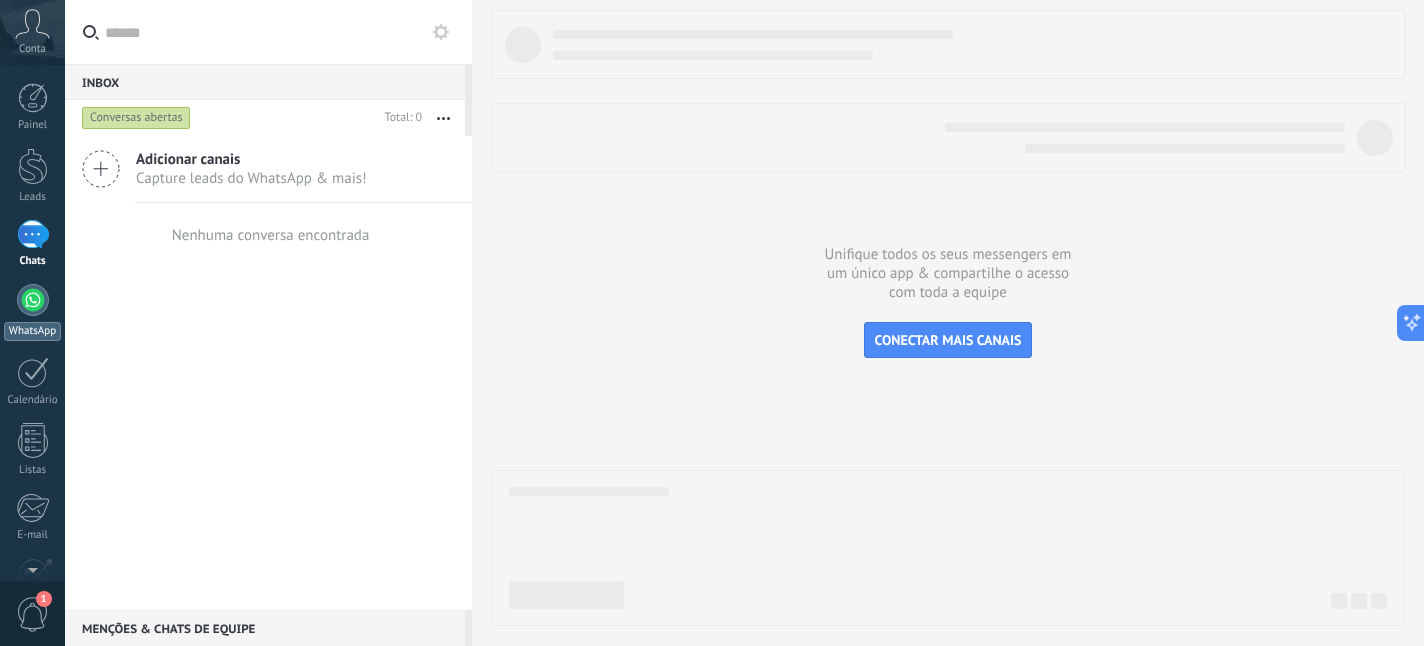 click on "WhatsApp" at bounding box center (32, 312) 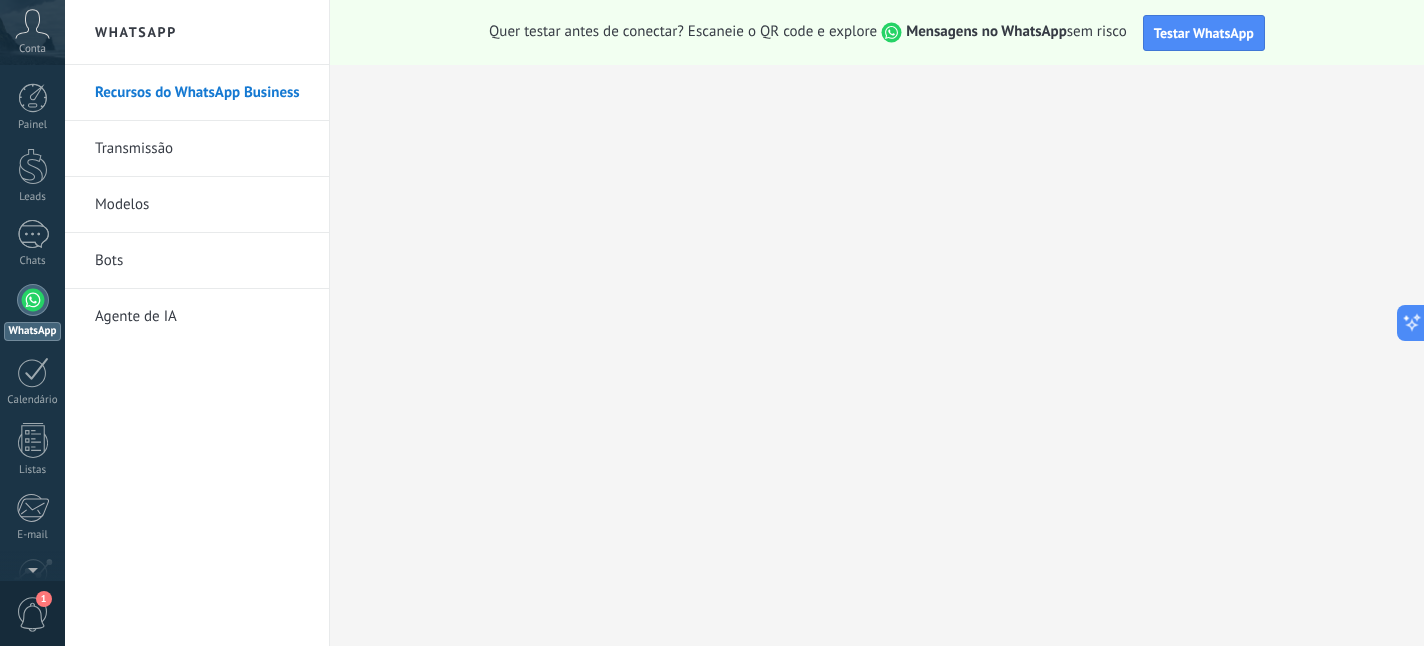 click 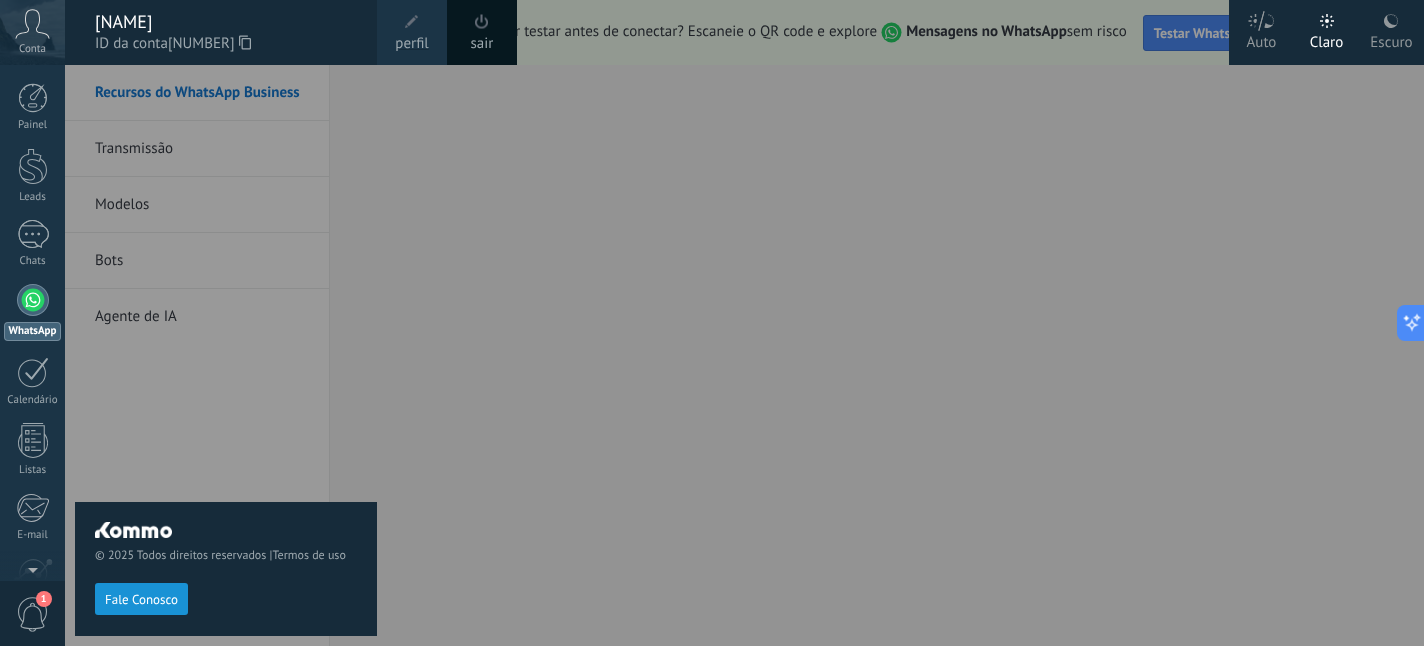 click on "© 2025 Todos direitos reservados |  Termos de uso
Fale Conosco" at bounding box center (226, 355) 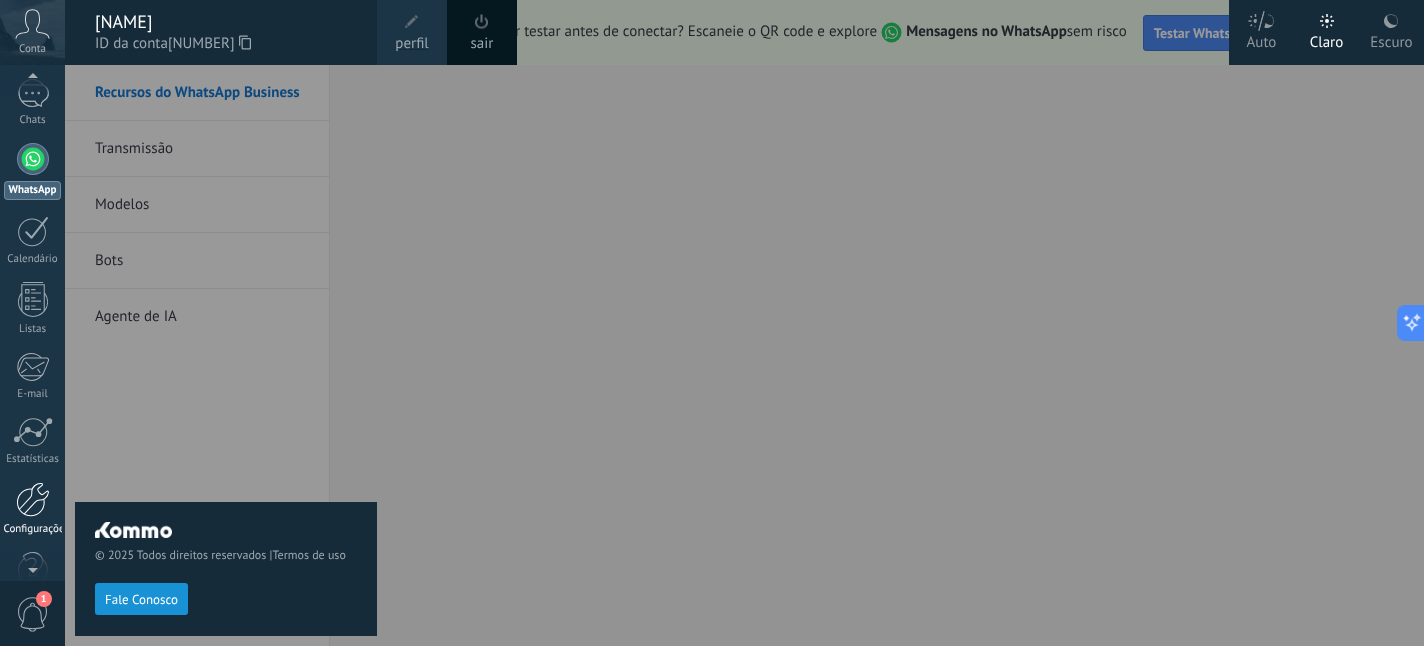 click at bounding box center (33, 499) 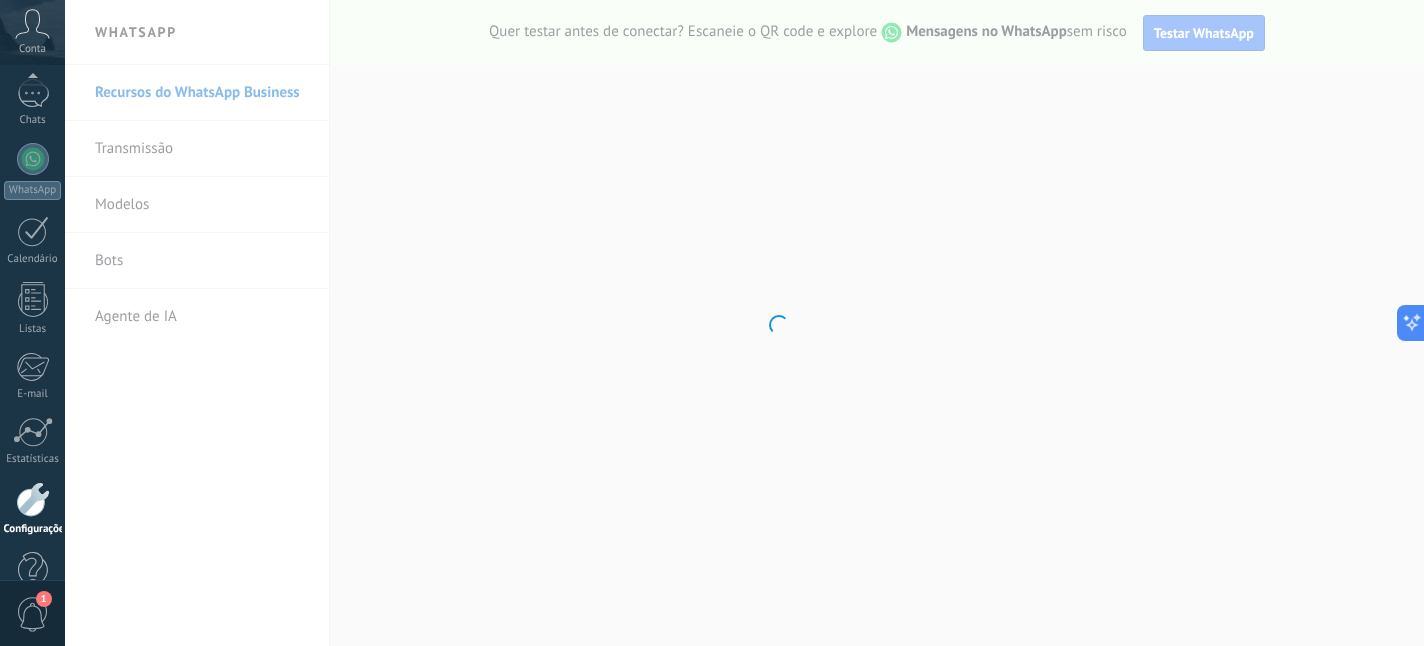 scroll, scrollTop: 186, scrollLeft: 0, axis: vertical 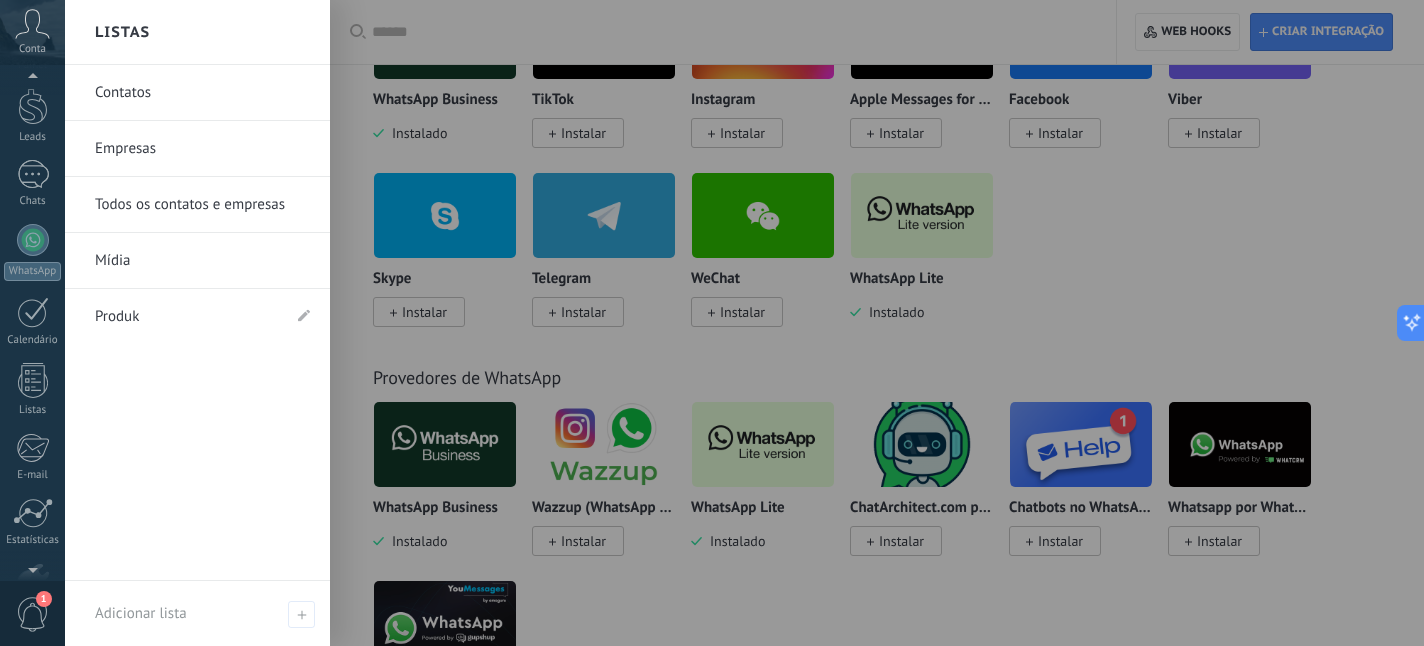 click at bounding box center (32, 80) 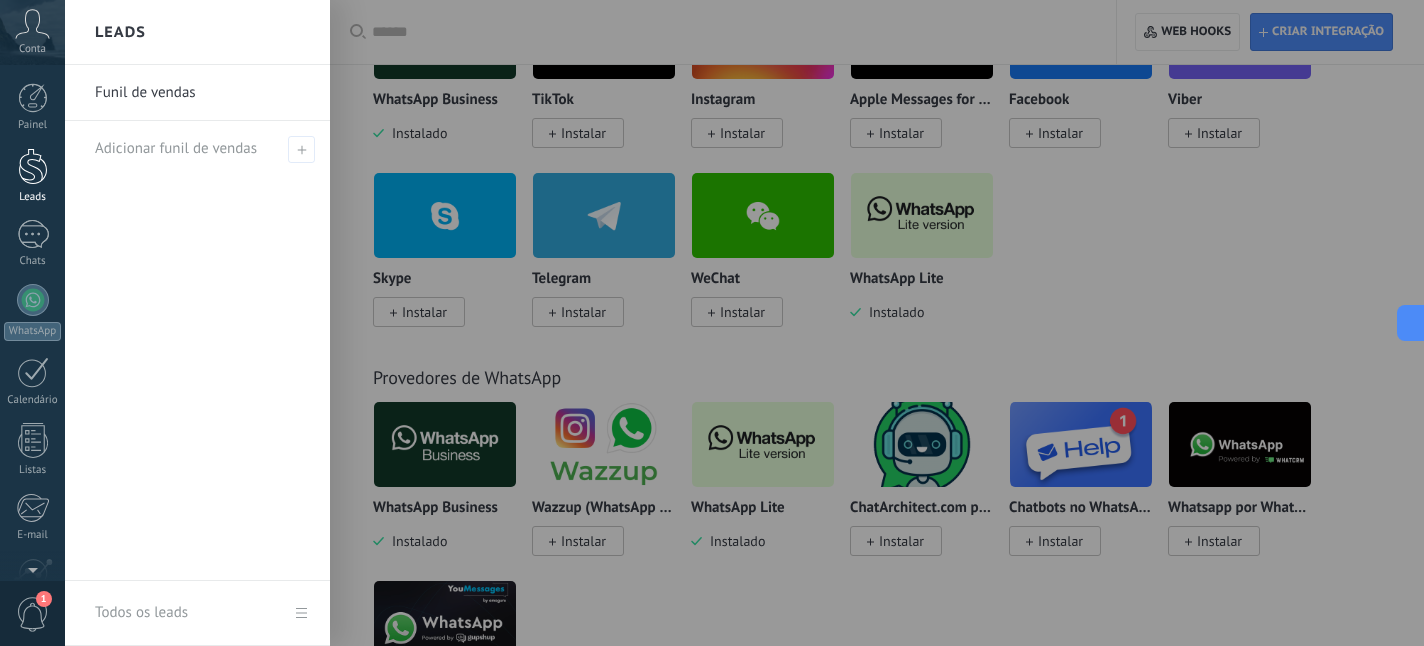 click at bounding box center [33, 166] 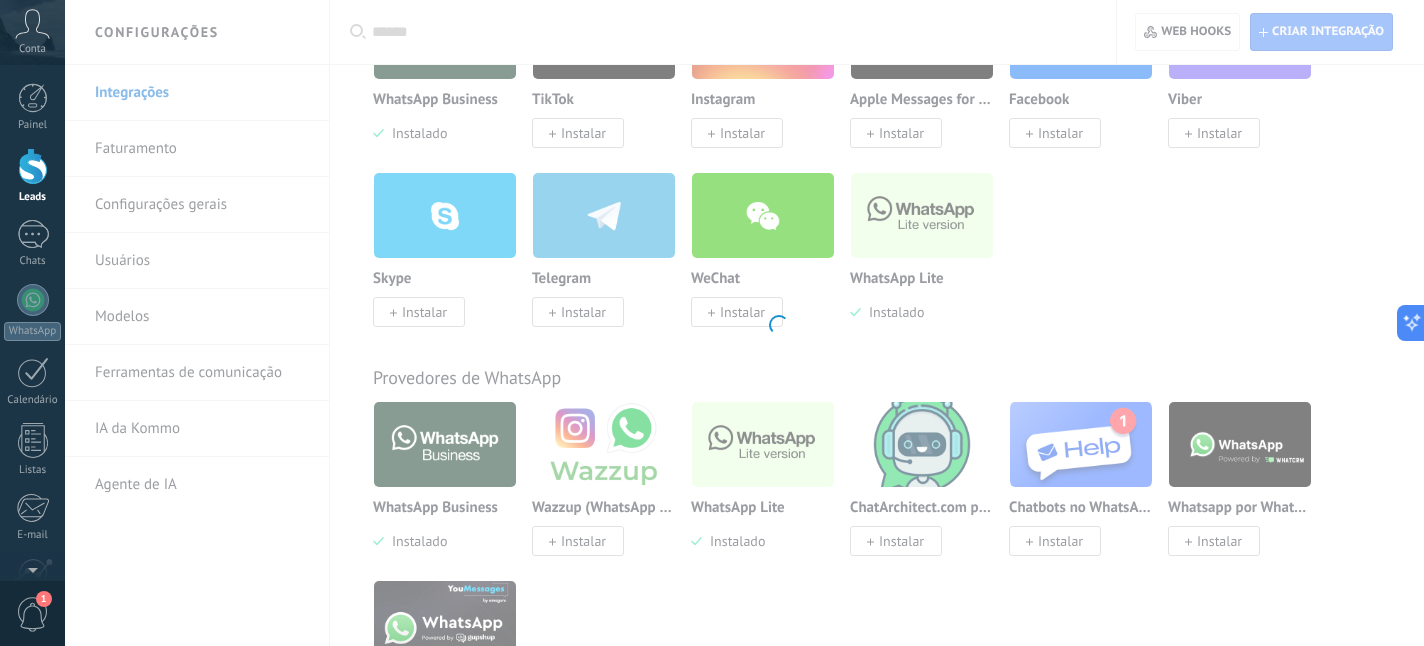 scroll, scrollTop: 0, scrollLeft: 0, axis: both 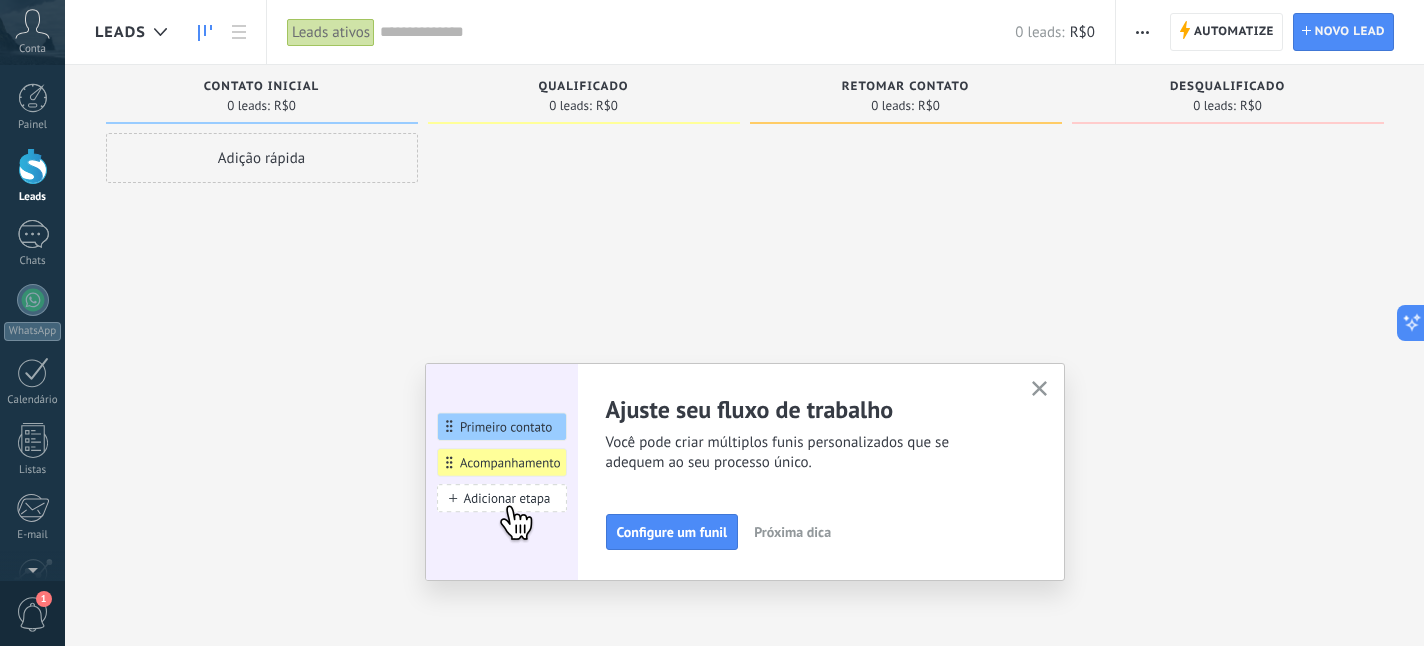 click 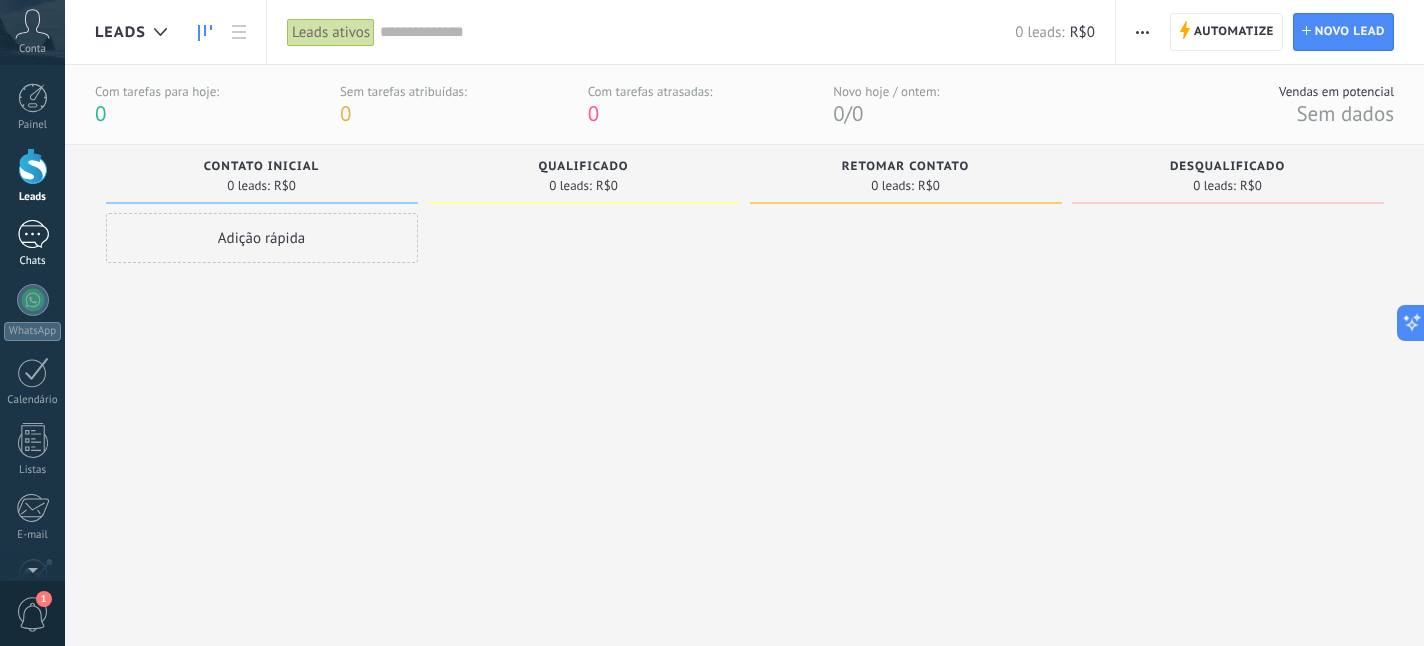click at bounding box center (33, 234) 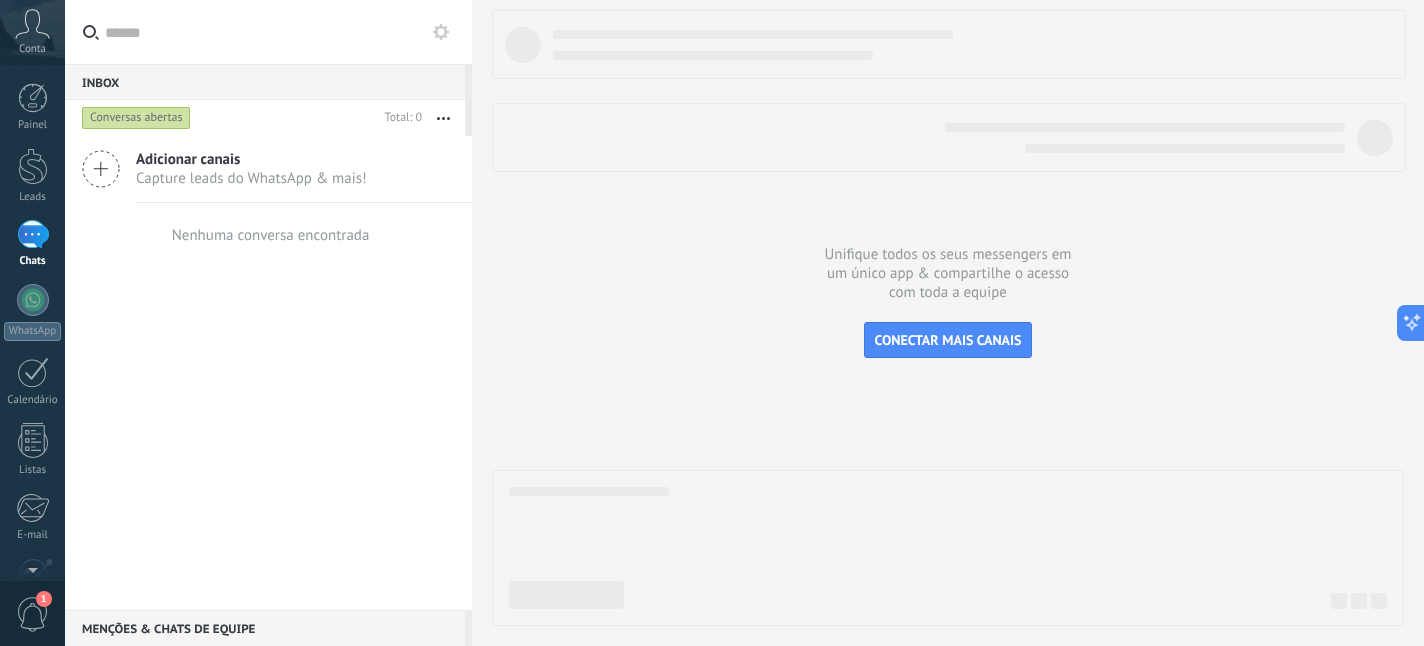 click on "Adicionar canais
Capture leads do WhatsApp & mais!
Nenhuma conversa encontrada" at bounding box center (268, 373) 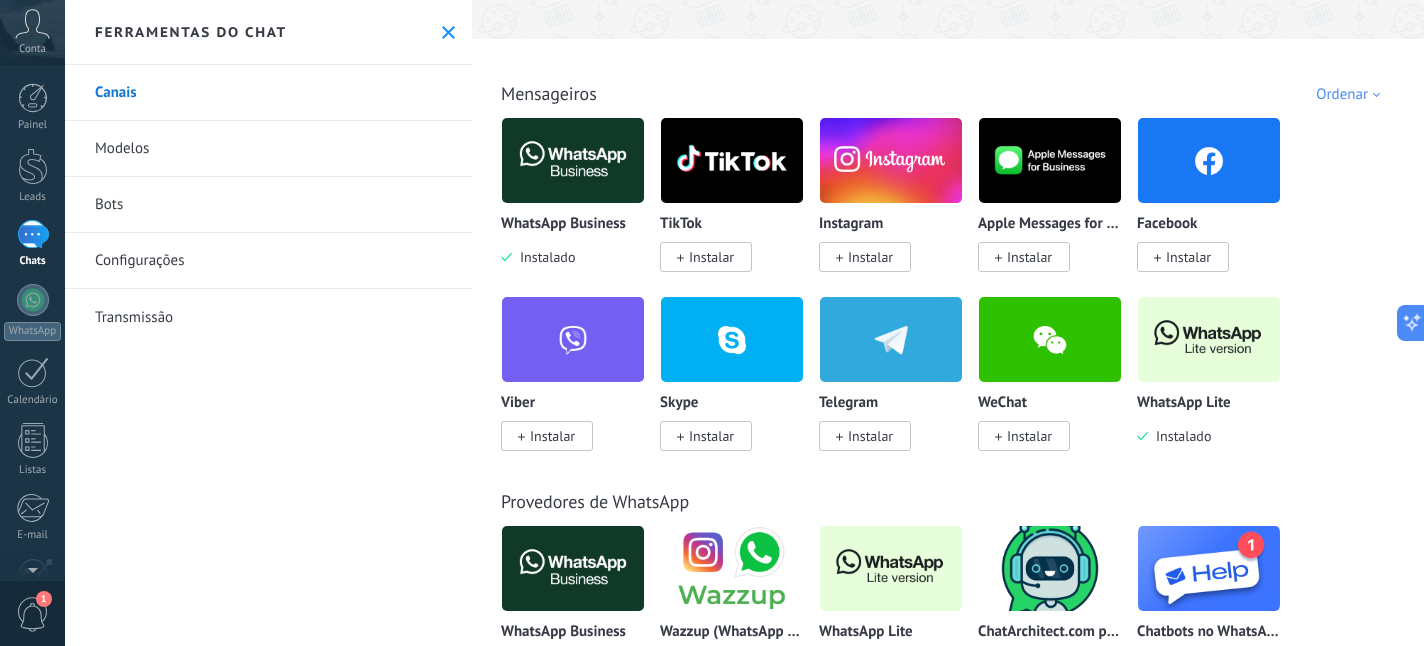 scroll, scrollTop: 298, scrollLeft: 0, axis: vertical 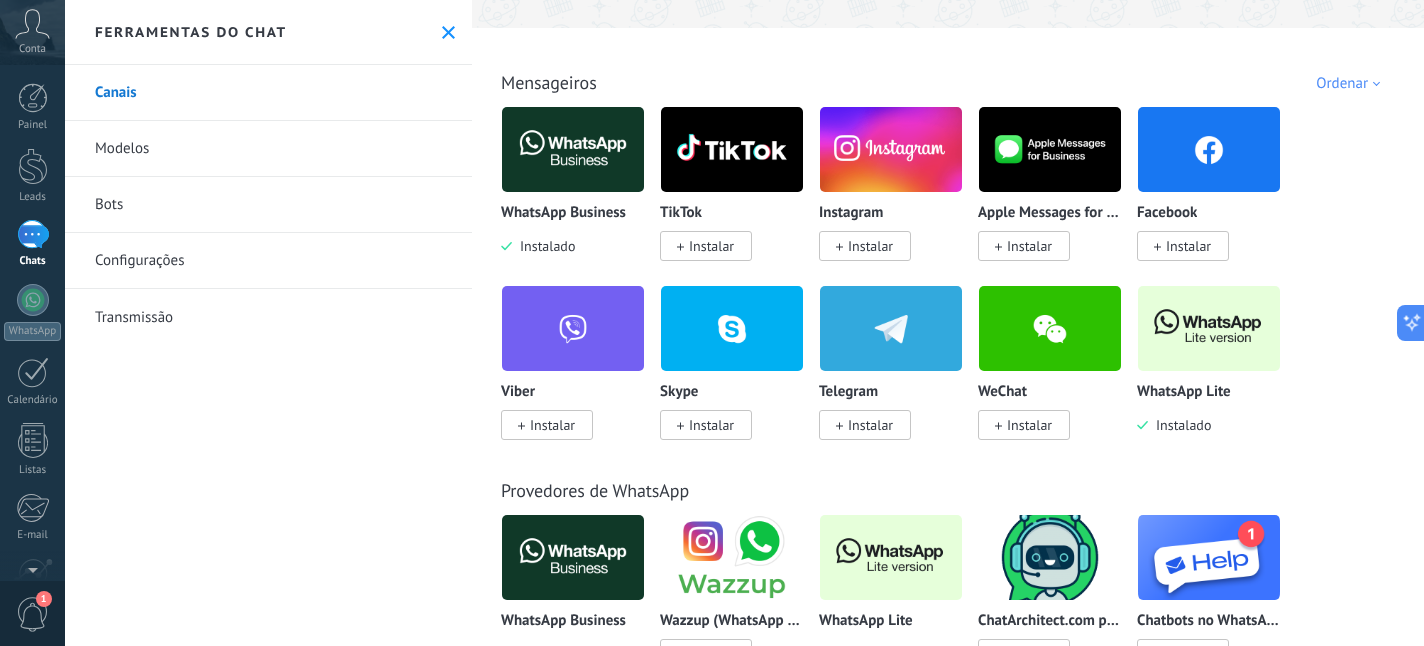click at bounding box center (1209, 328) 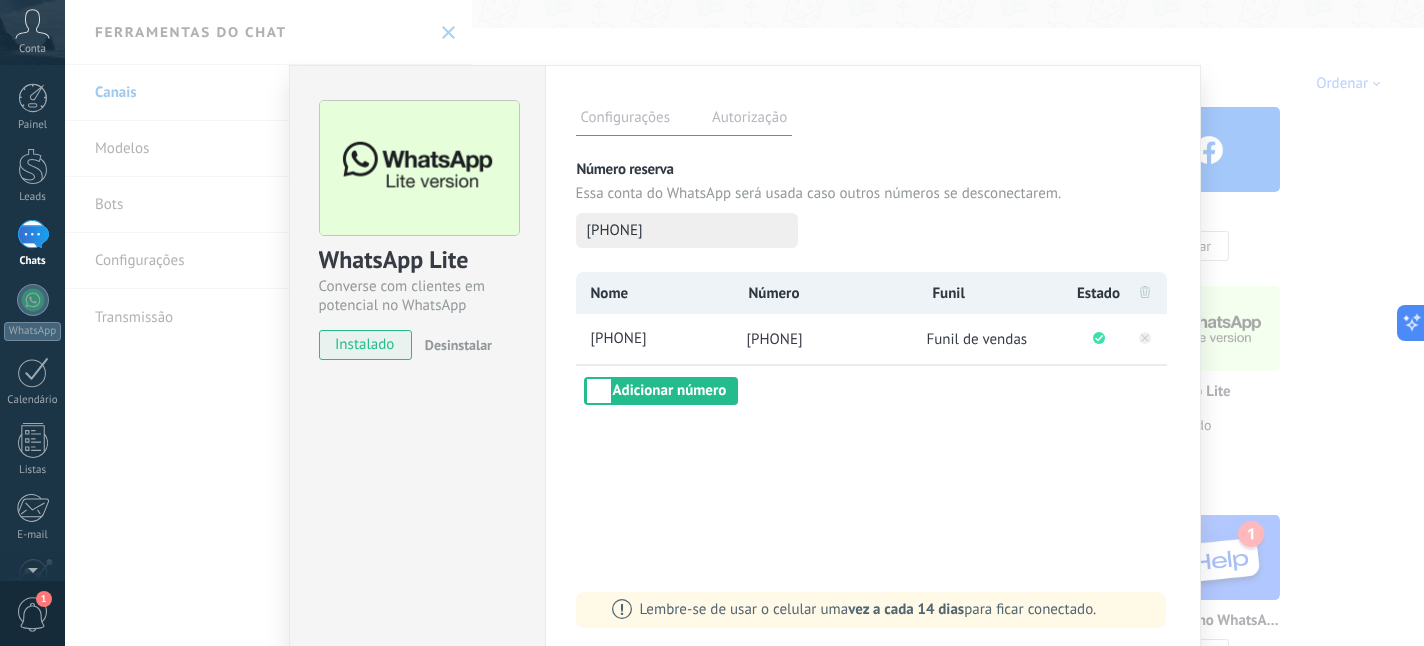 scroll, scrollTop: 89, scrollLeft: 0, axis: vertical 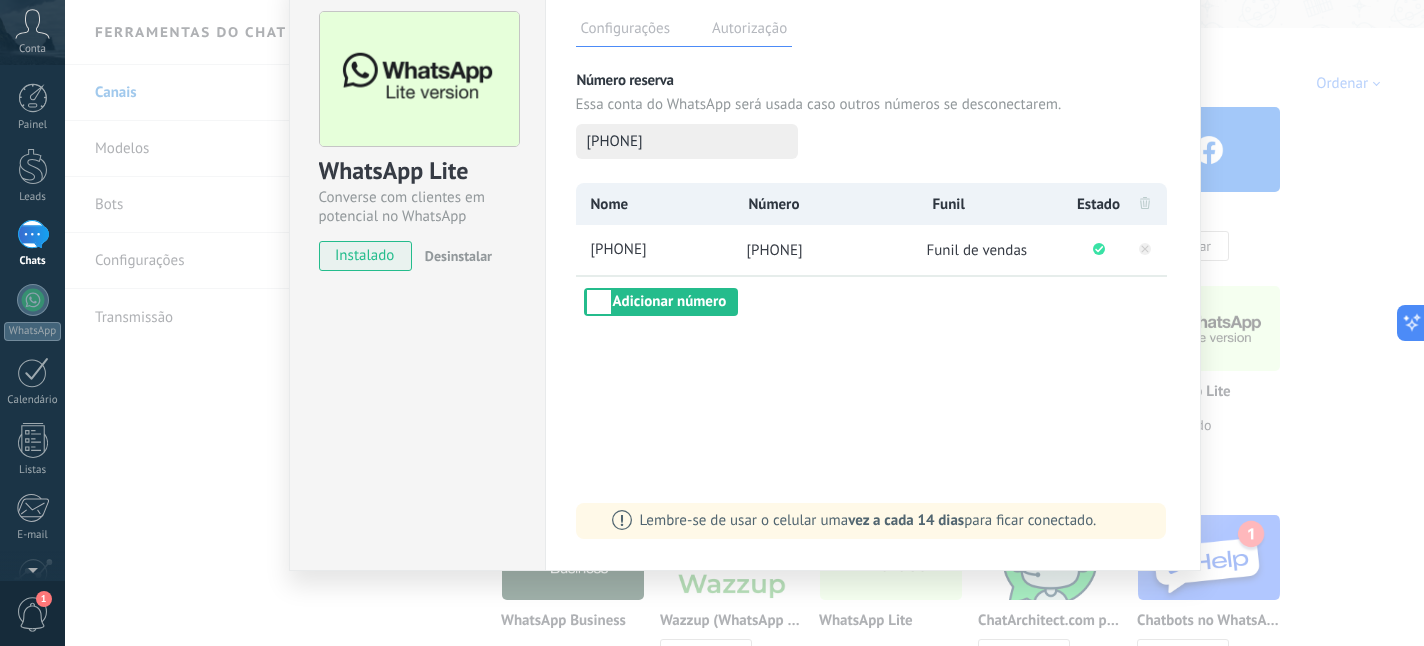 click on "WhatsApp Lite Converse com clientes em potencial no WhatsApp instalado Desinstalar Configurações Autorização Esta aba registra os usuários que permitiram acesso à esta conta. Se você quiser remover a possibilidade de um usuário de enviar solicitações para a conta em relação a esta integração, você pode revogar o acesso. Se o acesso de todos os usuários for revogado, a integração parará de funcionar. Este app está instalado, mas ninguém concedeu acesso ainda. Mais de 2 bilhões de pessoas usam ativamente o WhatsApp para se conectar com amigos, familiares e empresas. Essa integração adiciona o app de mensagem mais popular ao seu arsenal de comunicação: capture automaticamente leads em mensagens recebidas, compartilhe o acesso de bate-papo com toda a equipe e aprimore tudo isso com as ferramentas integradas da Kommo, como o botão de engajamento e o Robô de vendas. Mais _:  Salvar Número reserva Essa conta do WhatsApp será usada caso outros números se desconectarem.   Nome Número" at bounding box center (744, 323) 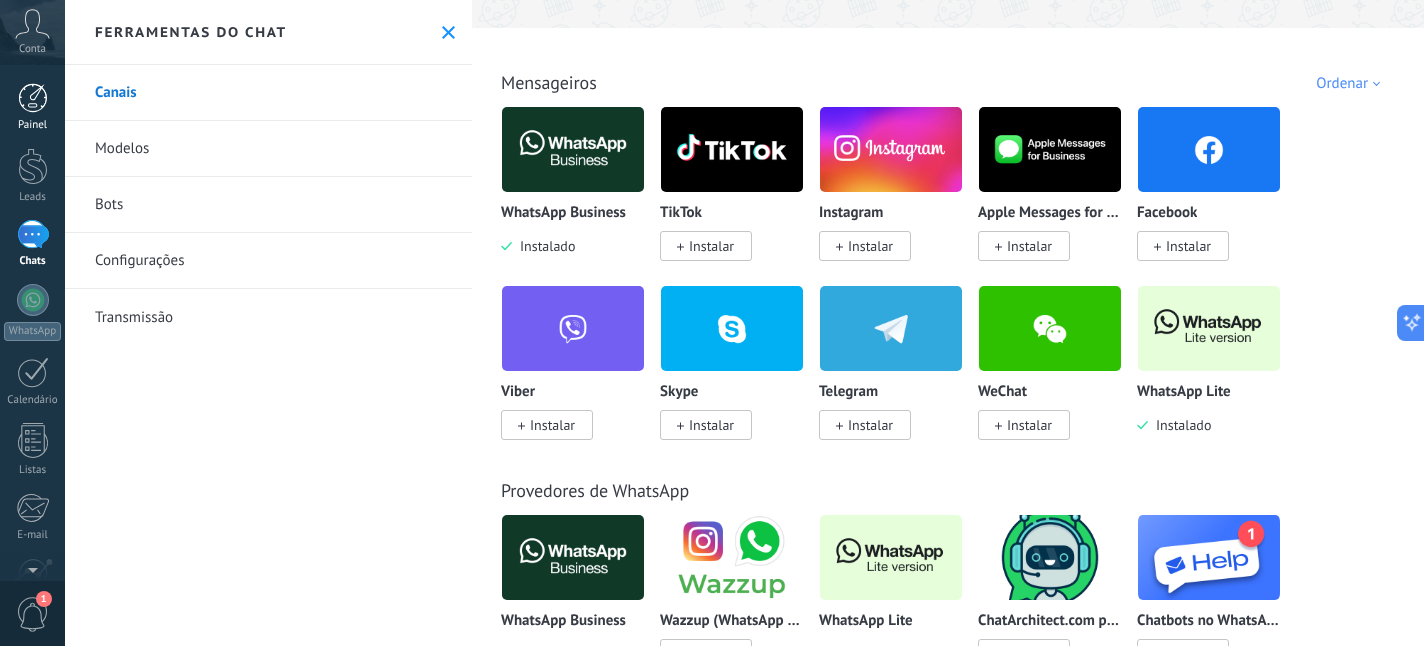 click on "Painel" at bounding box center [33, 125] 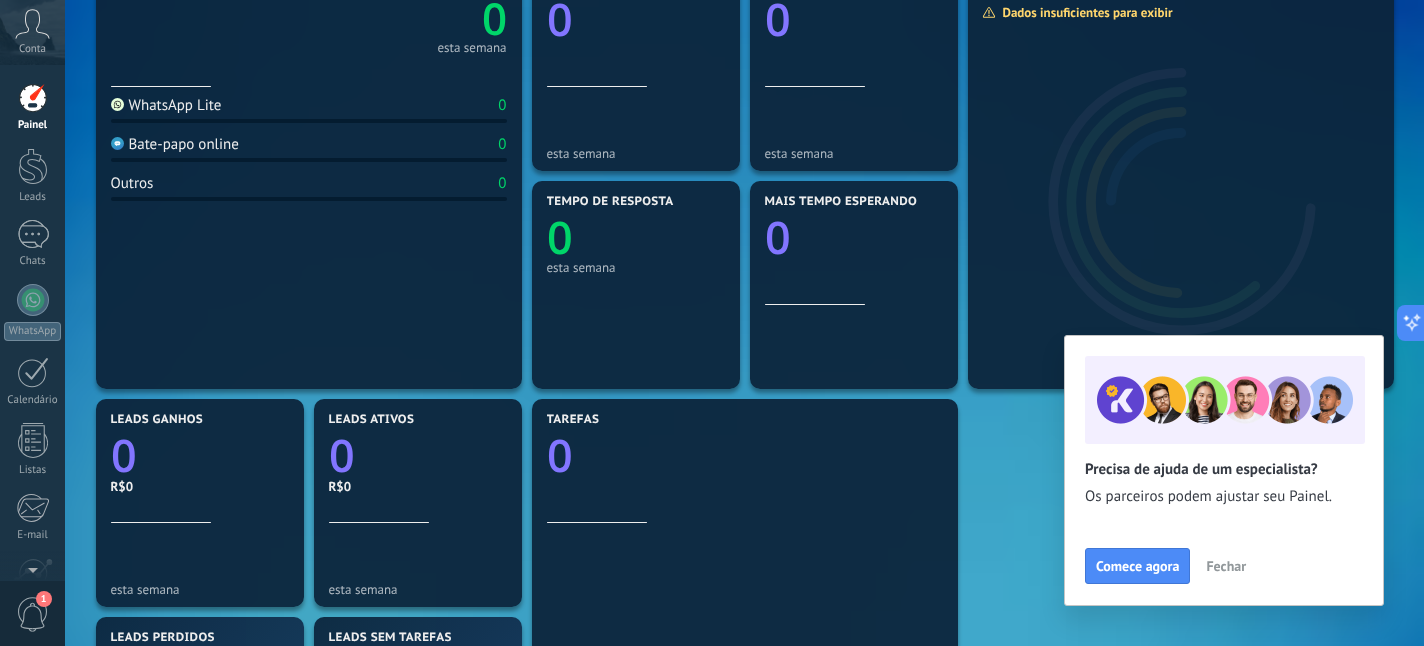 scroll, scrollTop: 299, scrollLeft: 0, axis: vertical 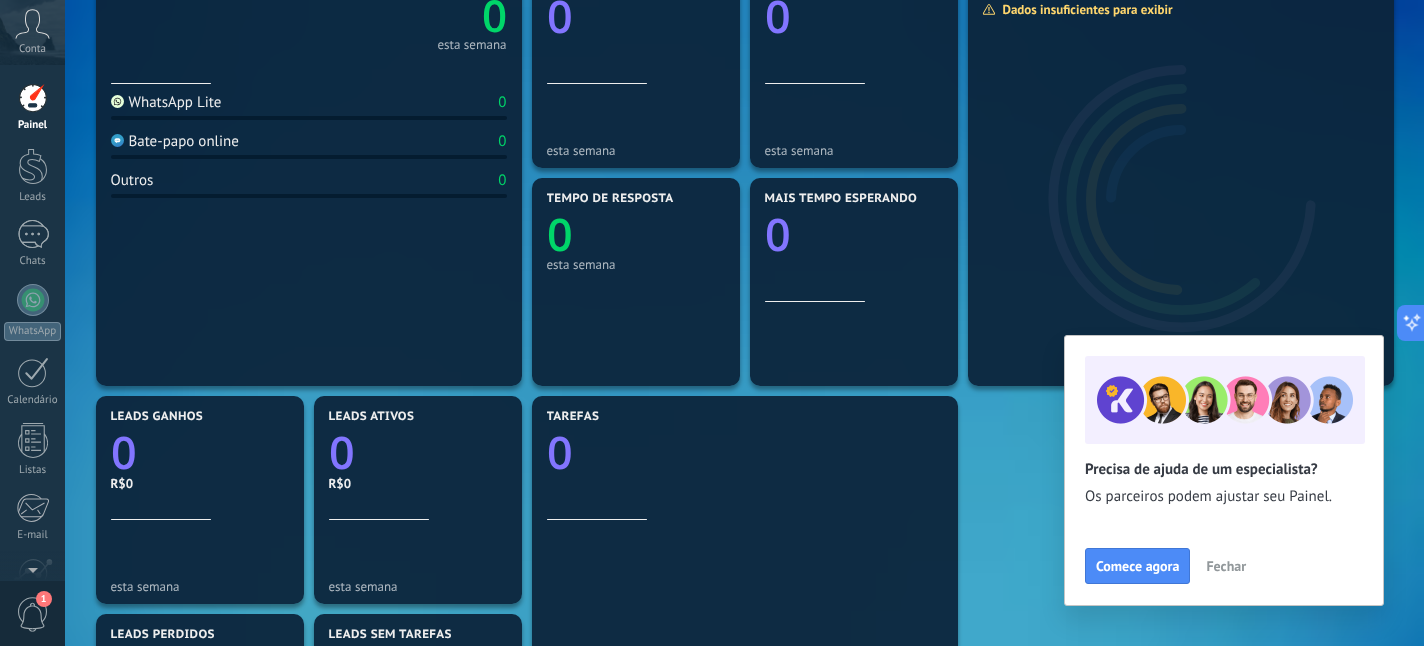click on "Fechar" at bounding box center (1226, 566) 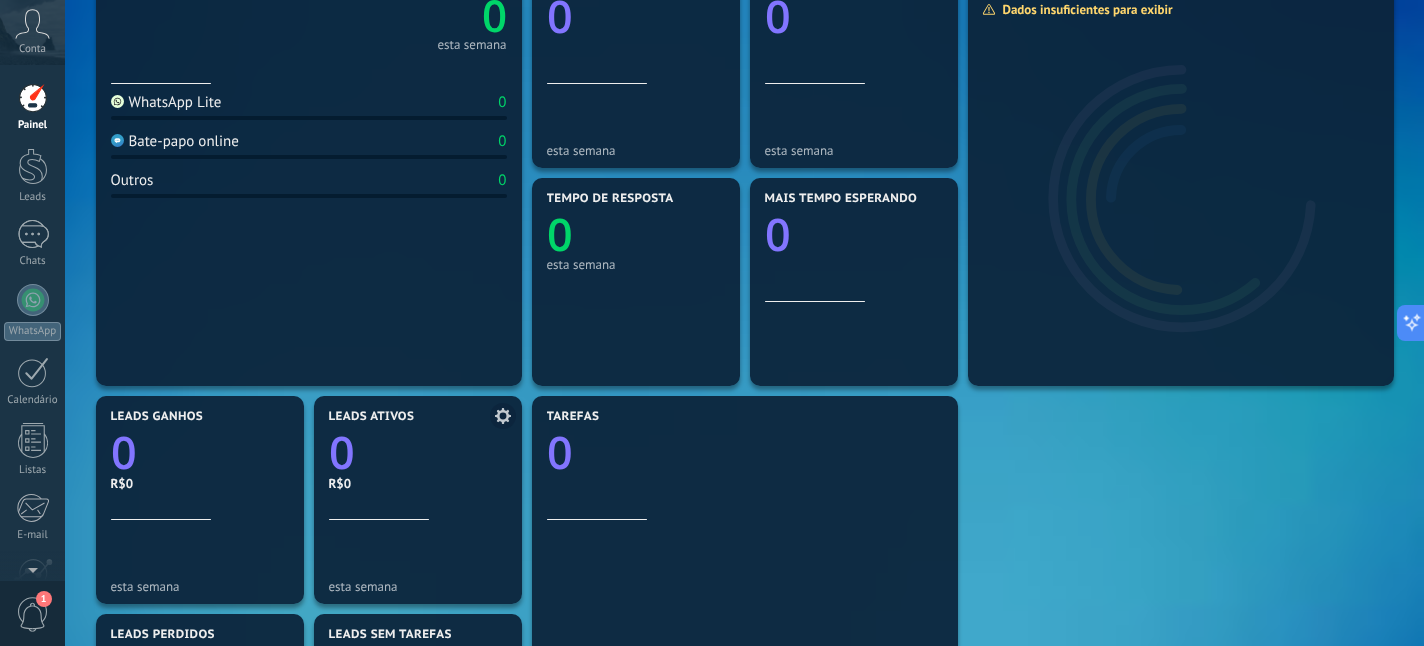 scroll, scrollTop: 0, scrollLeft: 0, axis: both 